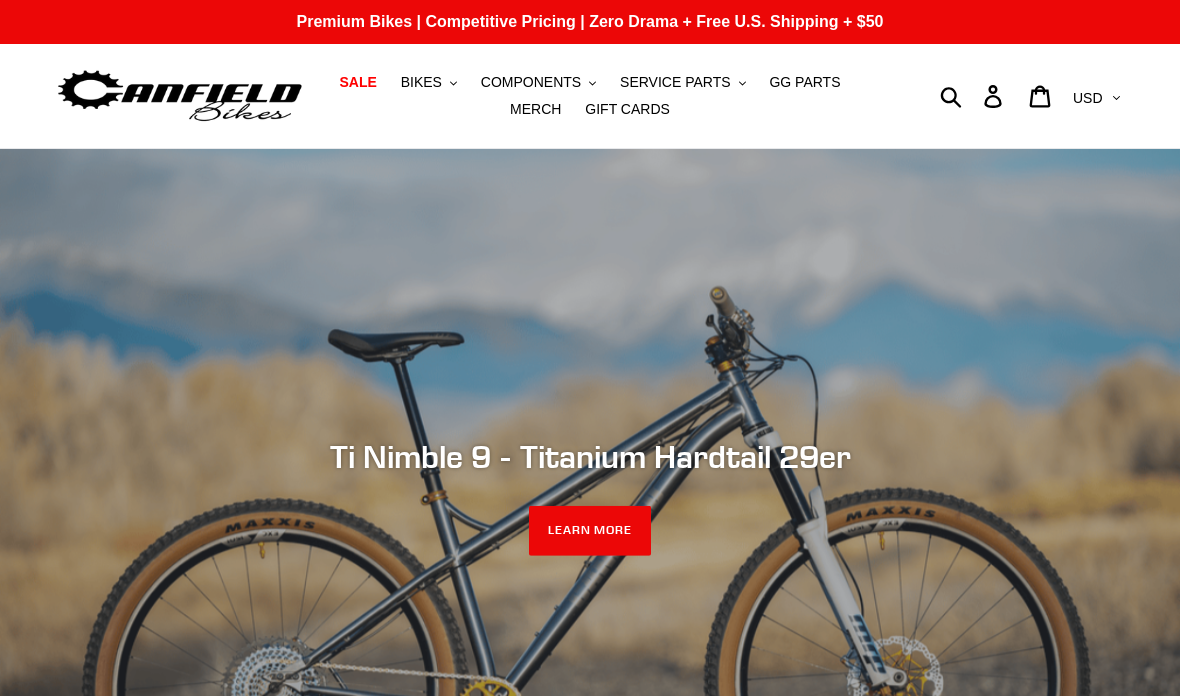 scroll, scrollTop: 0, scrollLeft: 0, axis: both 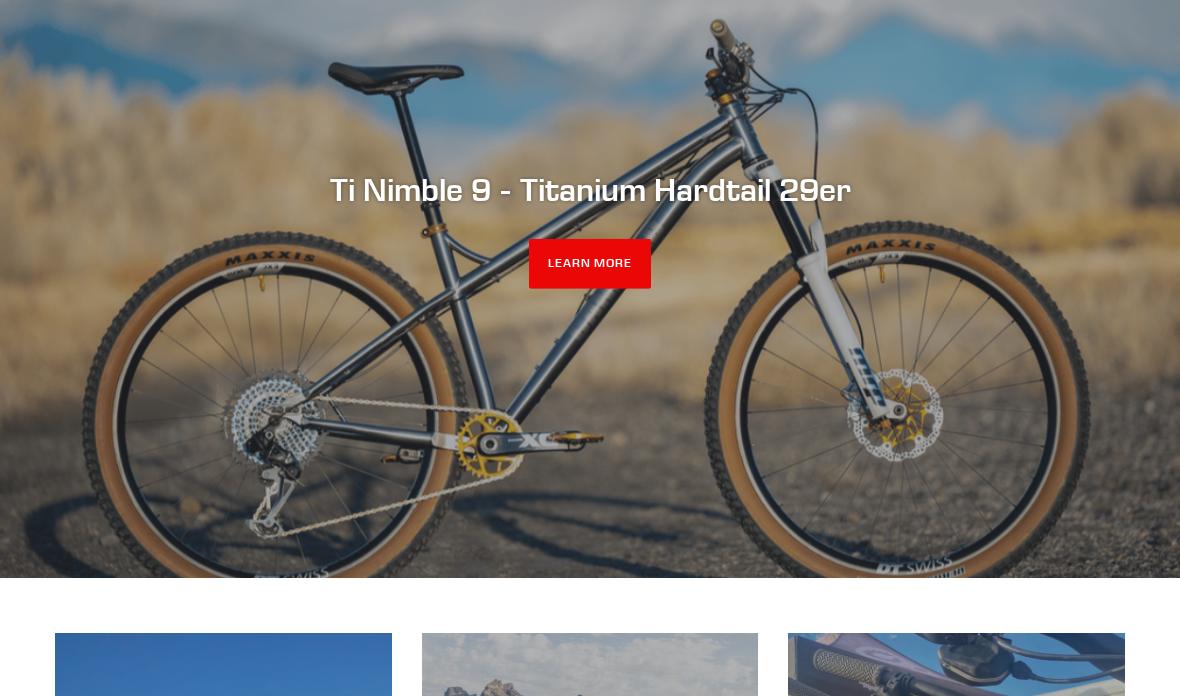 click at bounding box center (590, 231) 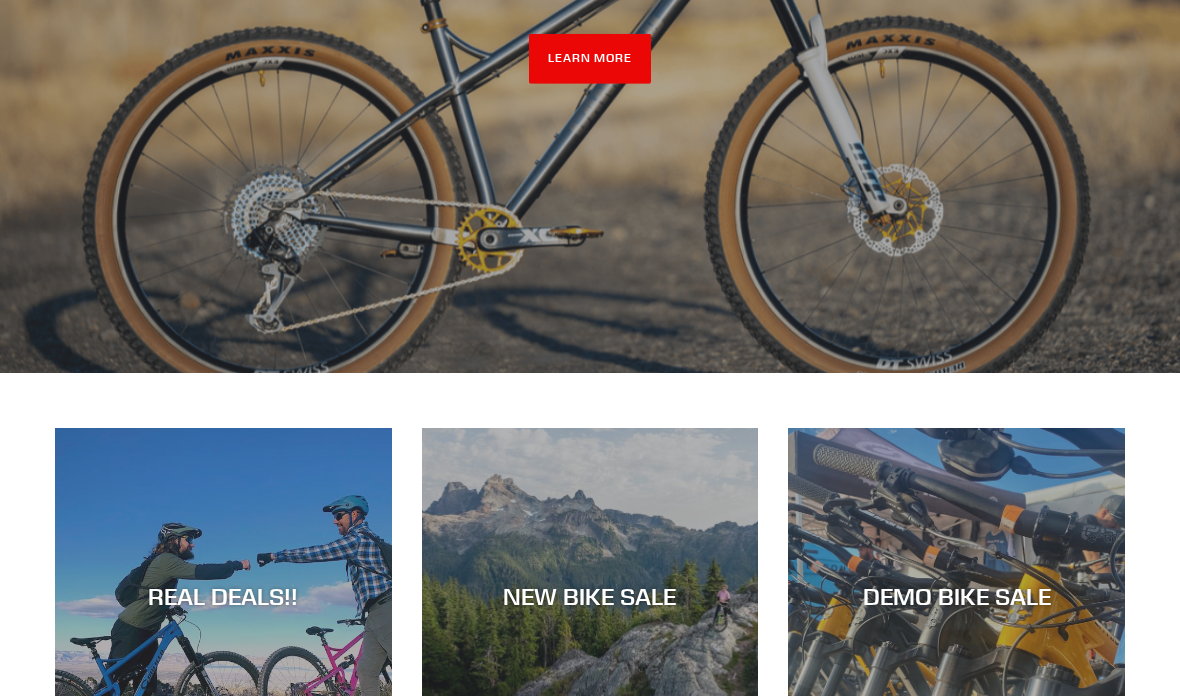 scroll, scrollTop: 469, scrollLeft: 0, axis: vertical 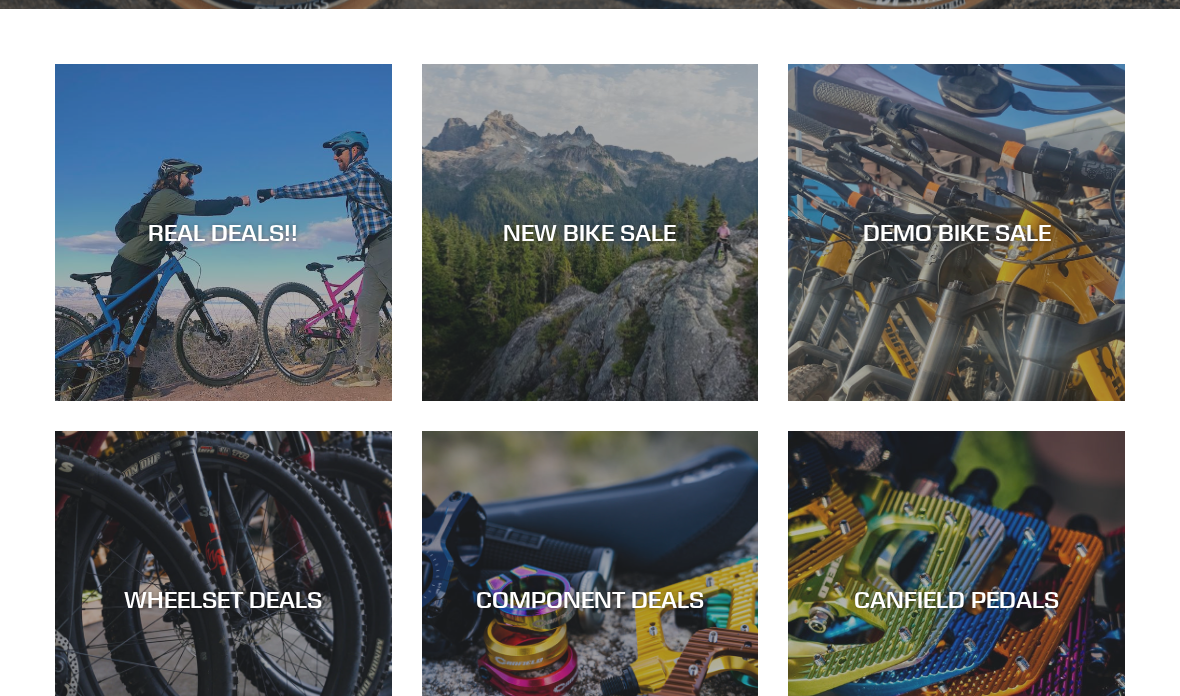 click on "NEW BIKE SALE" at bounding box center [590, 402] 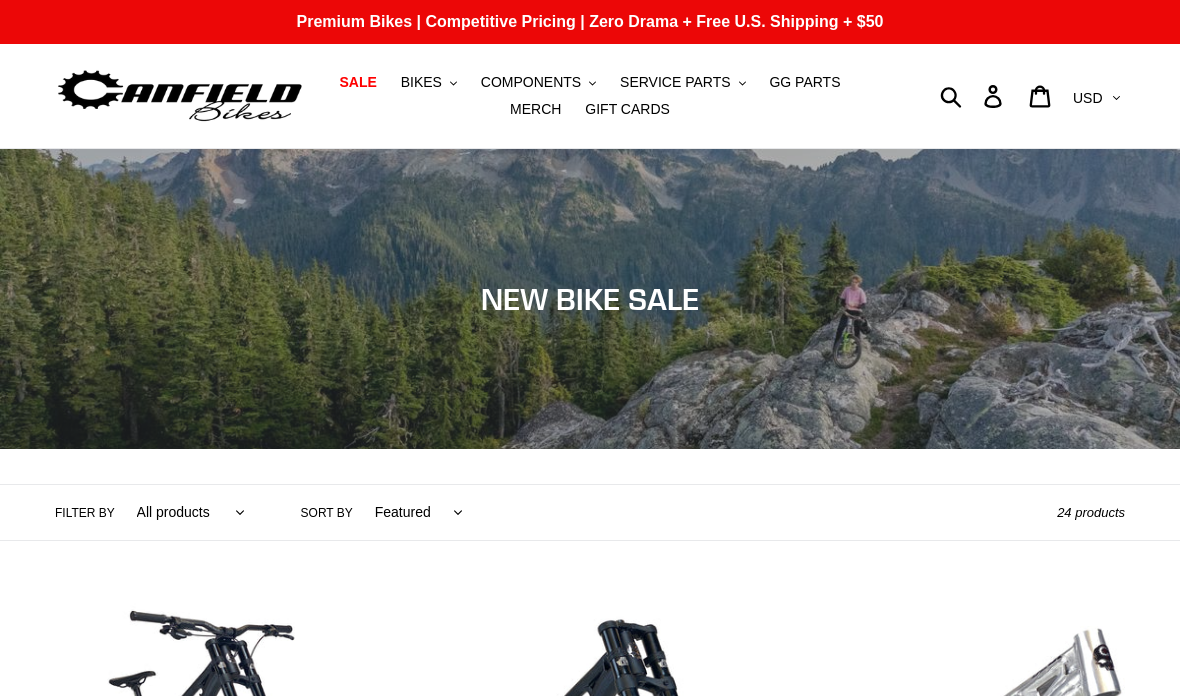 scroll, scrollTop: 0, scrollLeft: 0, axis: both 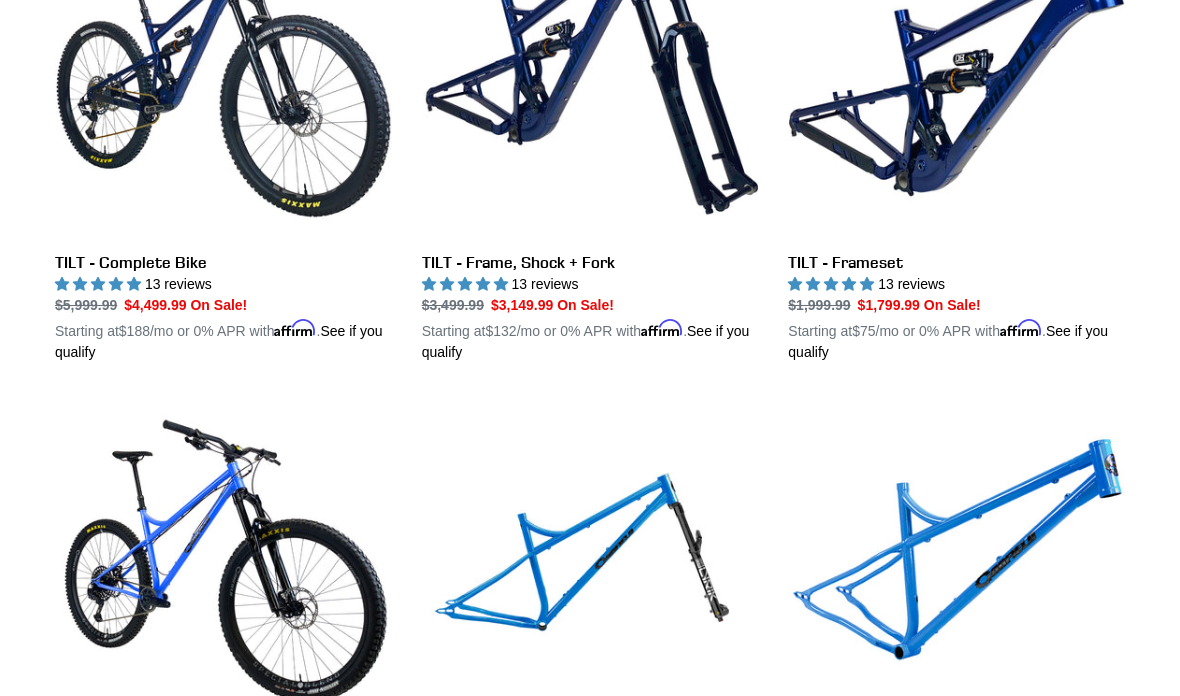 click on "TILT - Frameset" at bounding box center (956, 132) 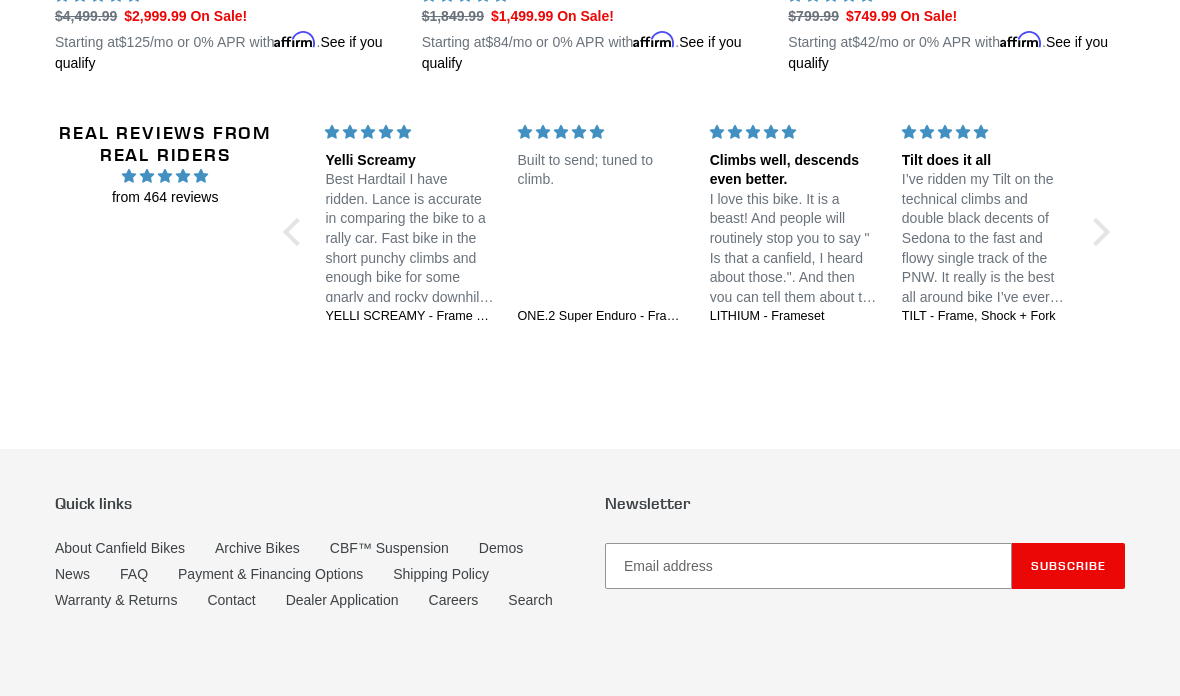 scroll, scrollTop: 4488, scrollLeft: 0, axis: vertical 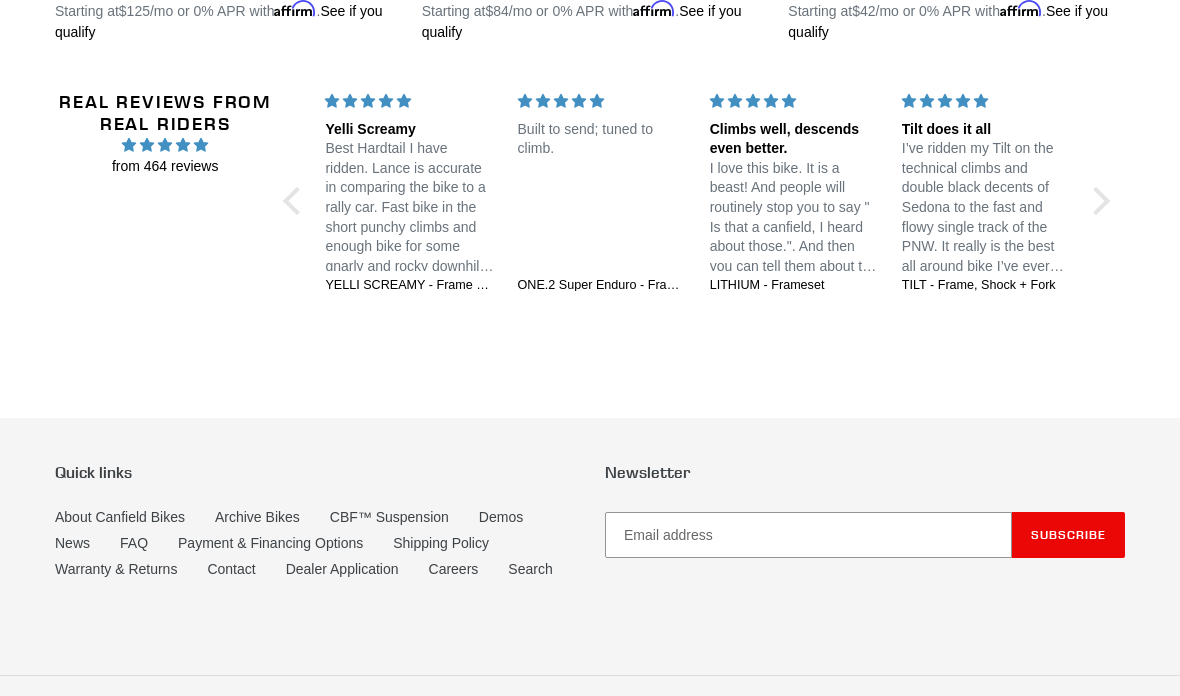 click on "Real Reviews from Real Riders" at bounding box center [165, 112] 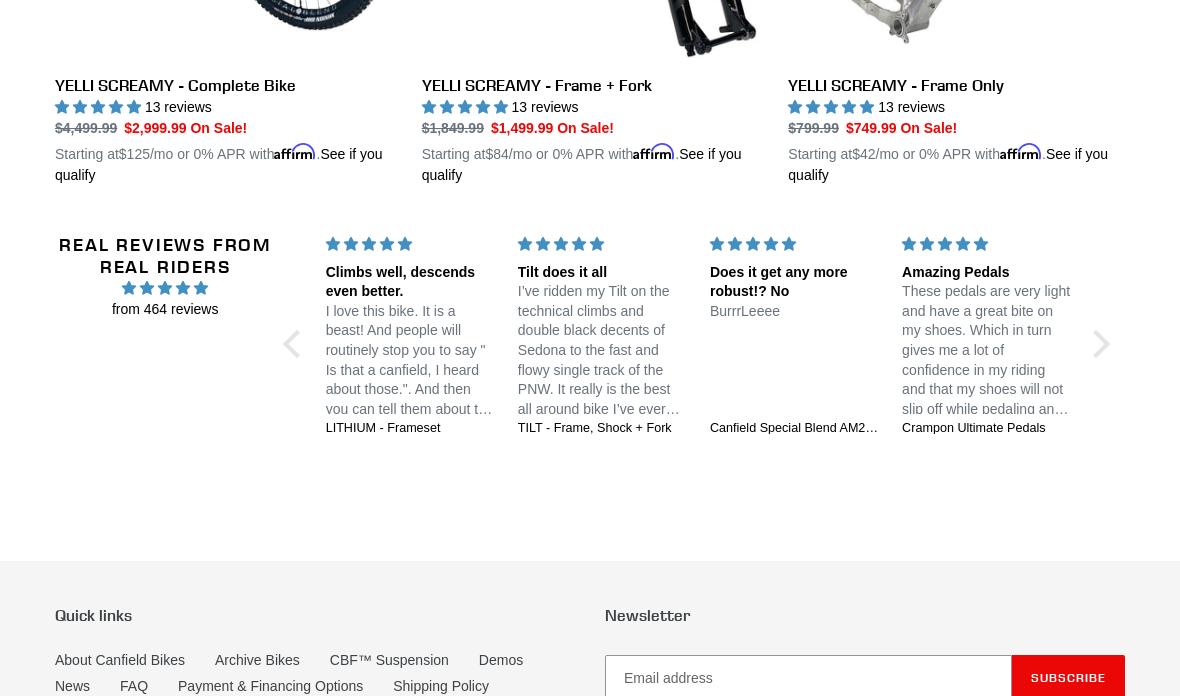 scroll, scrollTop: 4344, scrollLeft: 0, axis: vertical 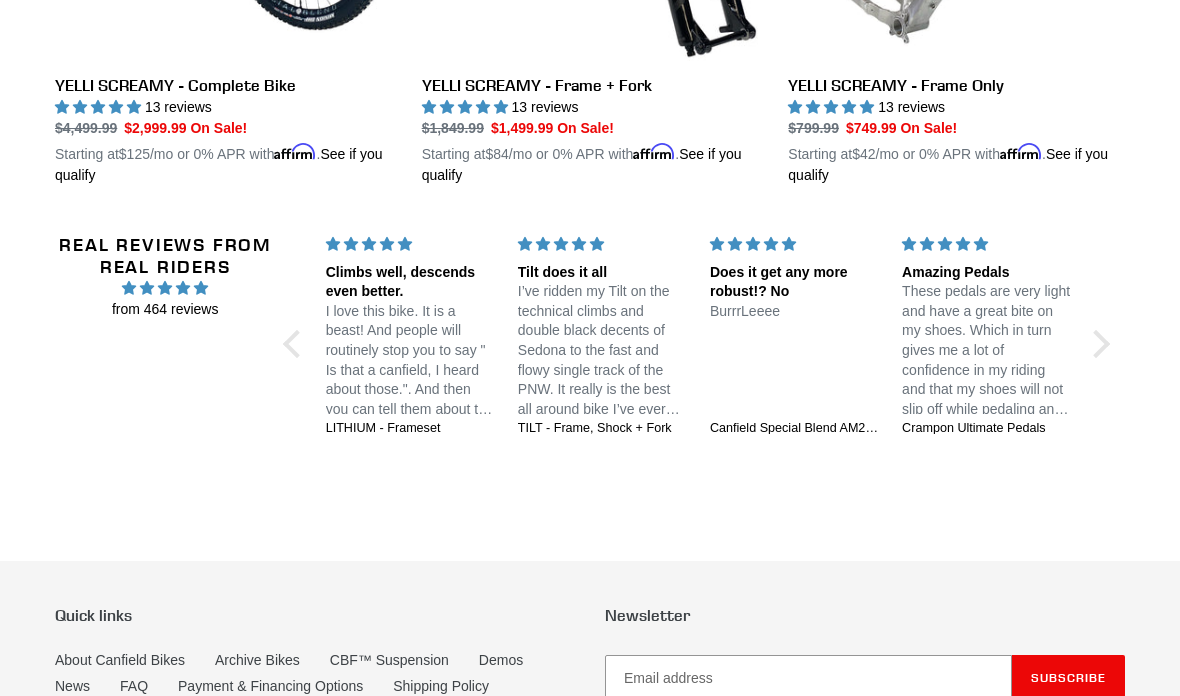 click at bounding box center [149, 288] 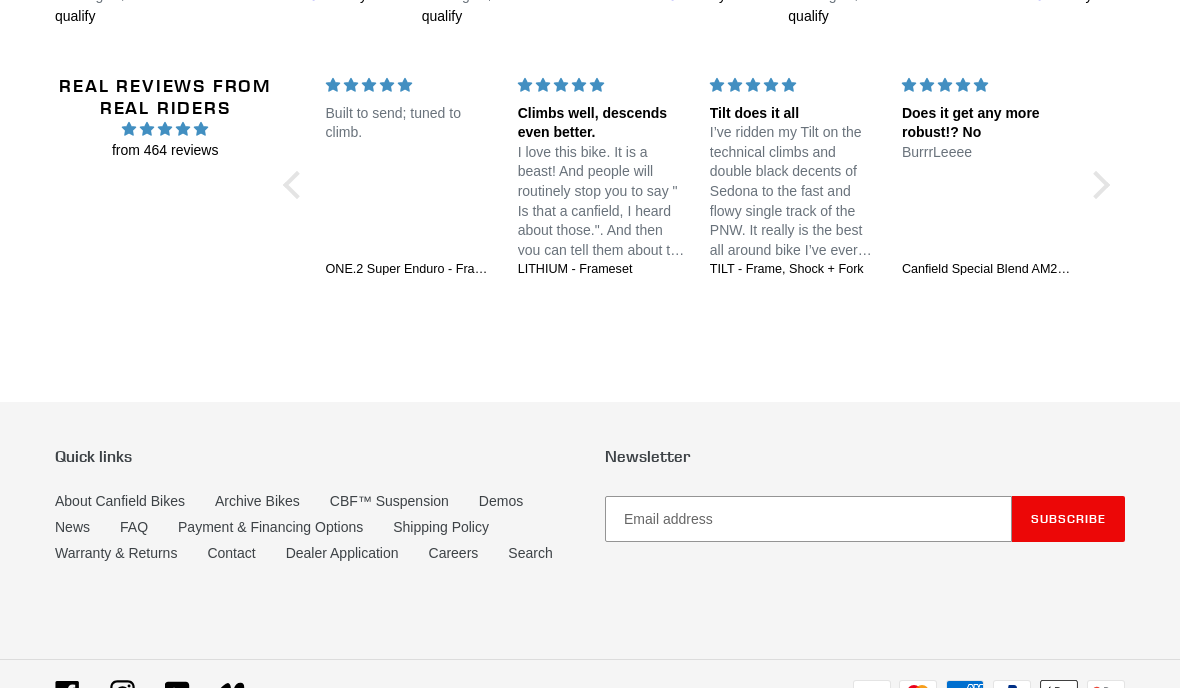 scroll, scrollTop: 4496, scrollLeft: 0, axis: vertical 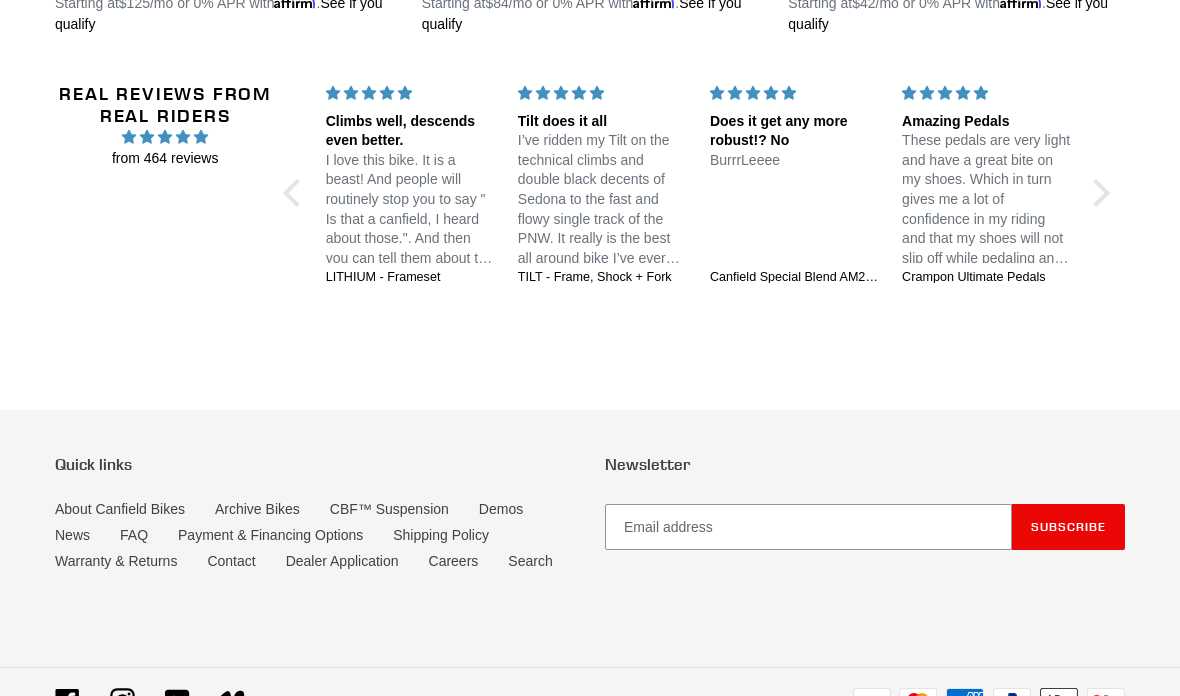 click on "Real Reviews from Real Riders" at bounding box center [165, 104] 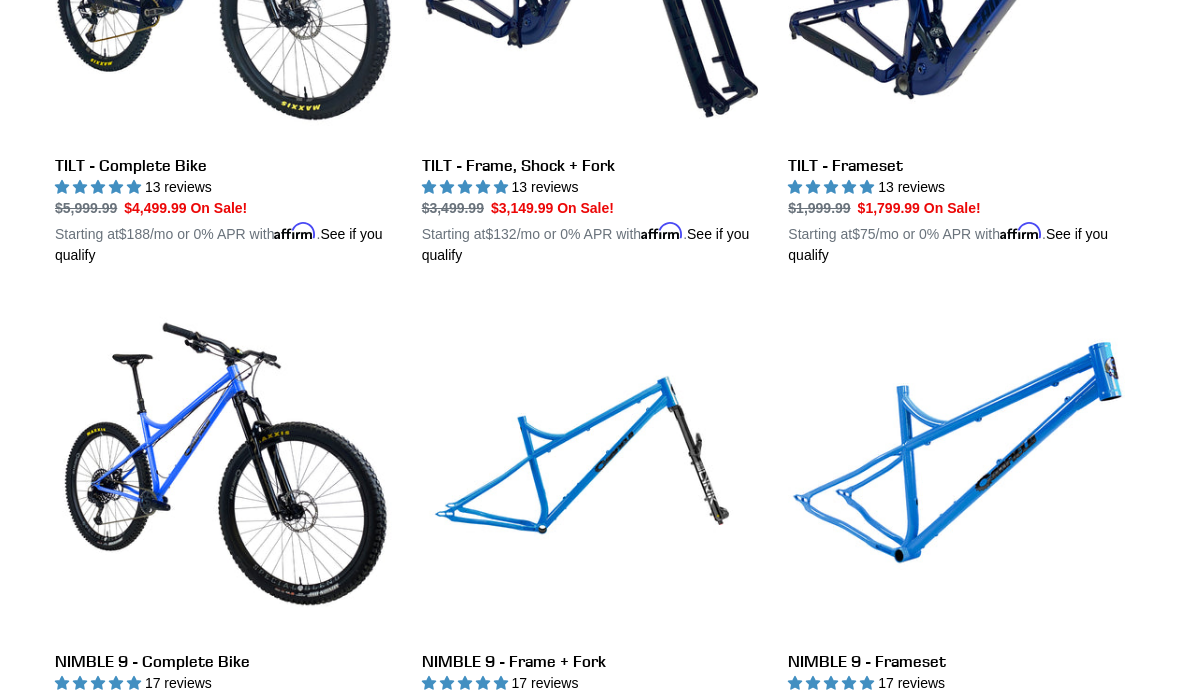 scroll, scrollTop: 3273, scrollLeft: 0, axis: vertical 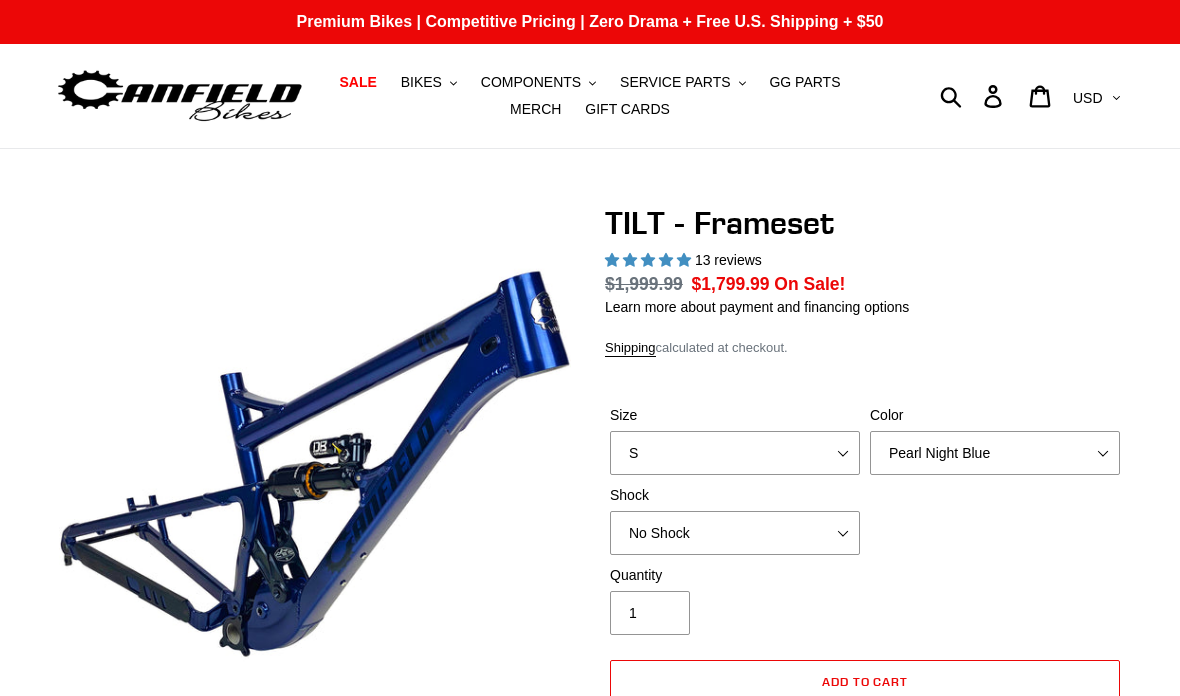 select on "highest-rating" 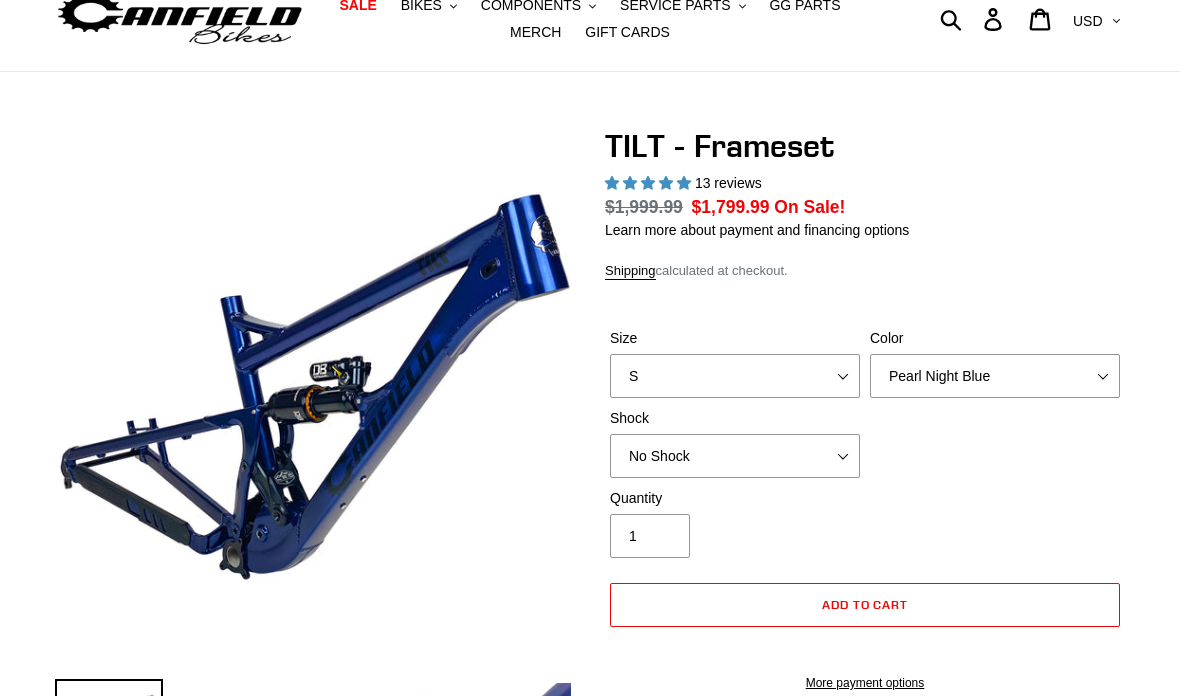 scroll, scrollTop: 82, scrollLeft: 0, axis: vertical 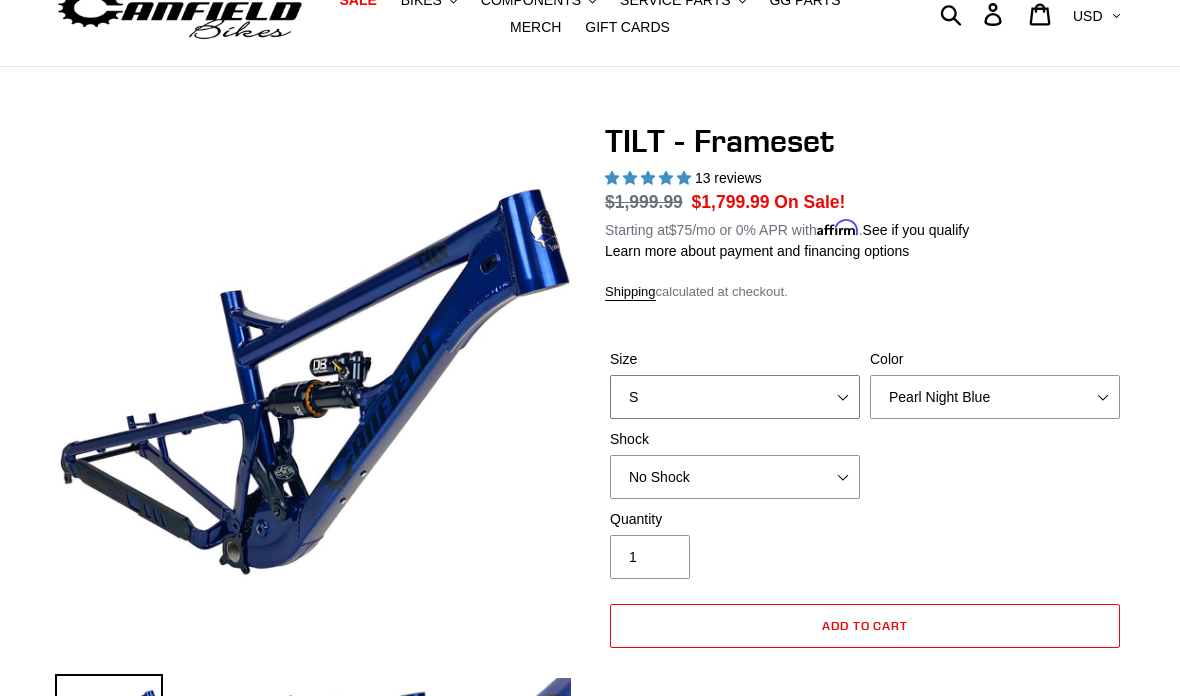 click on "S
M
L
XL" at bounding box center [735, 397] 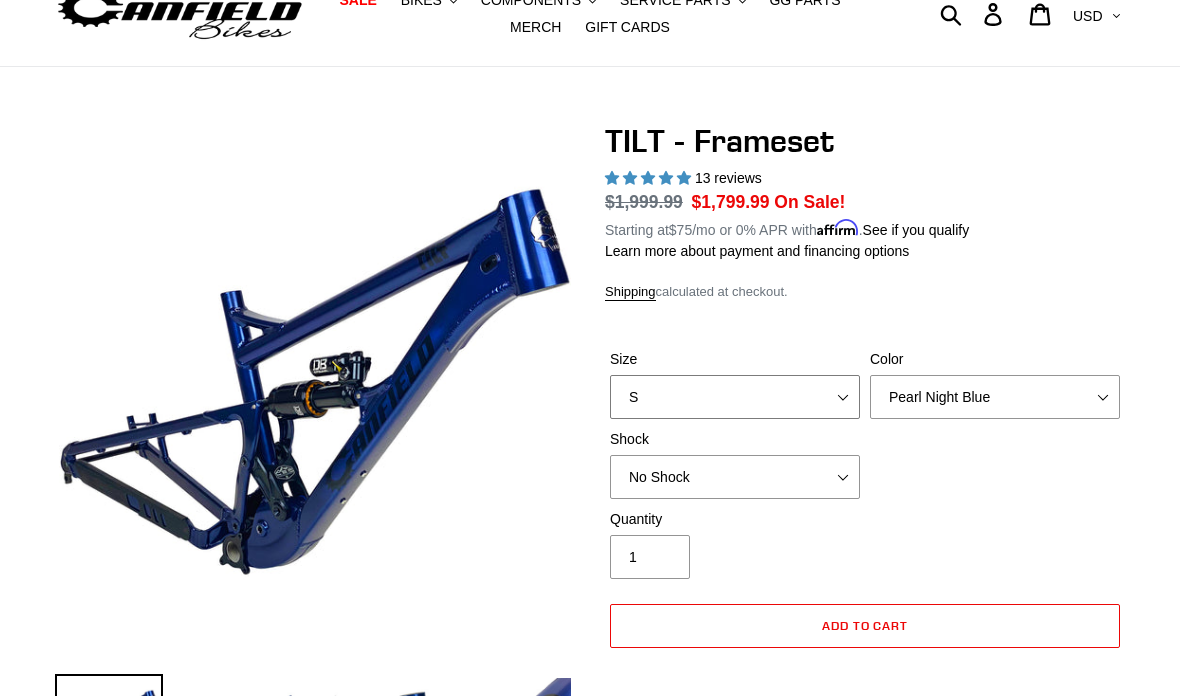 select on "L" 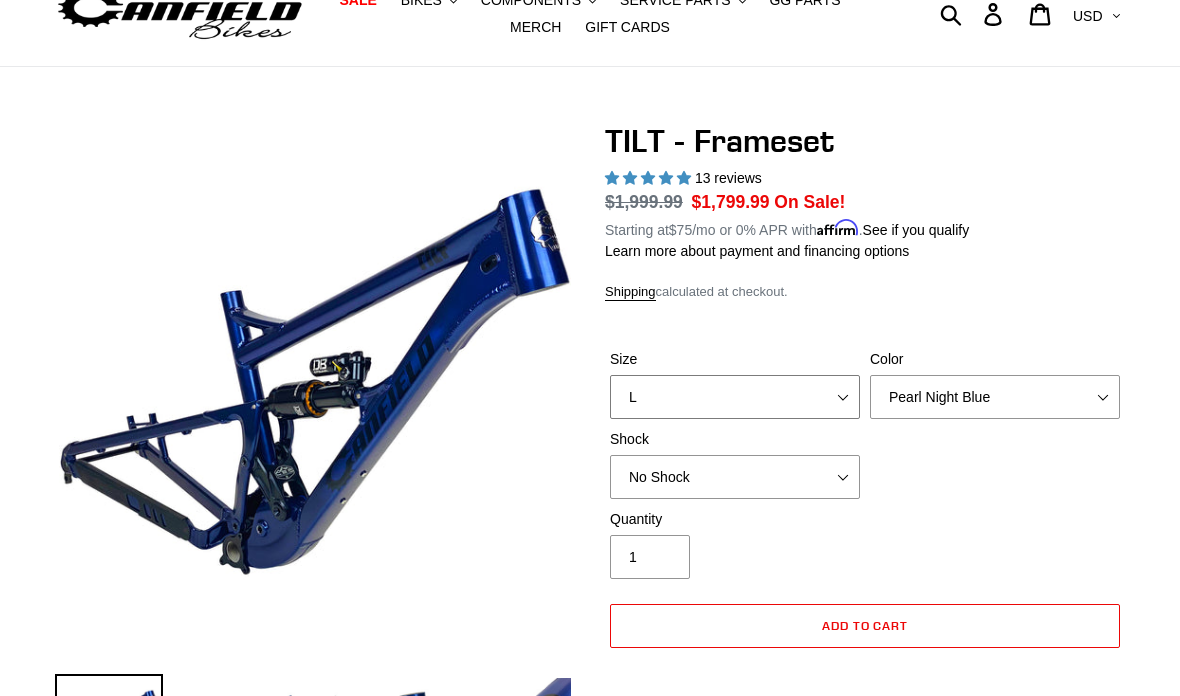 scroll, scrollTop: 162, scrollLeft: 0, axis: vertical 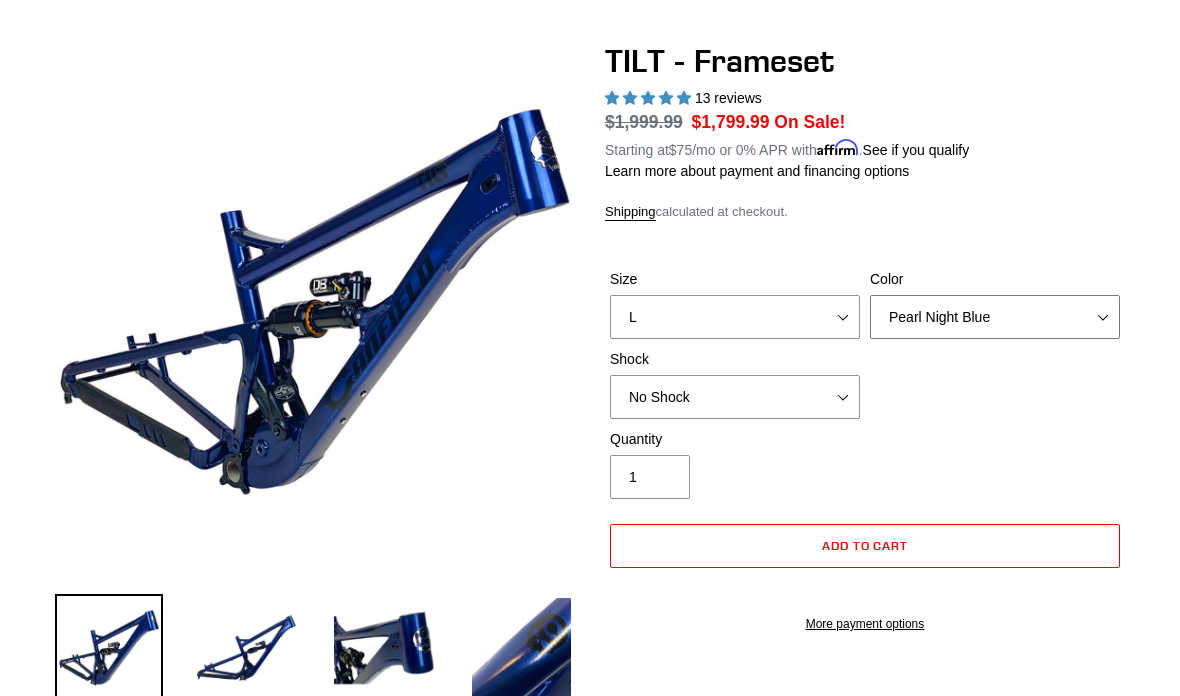 click on "Pearl Night Blue
Stealth Silver" at bounding box center (995, 317) 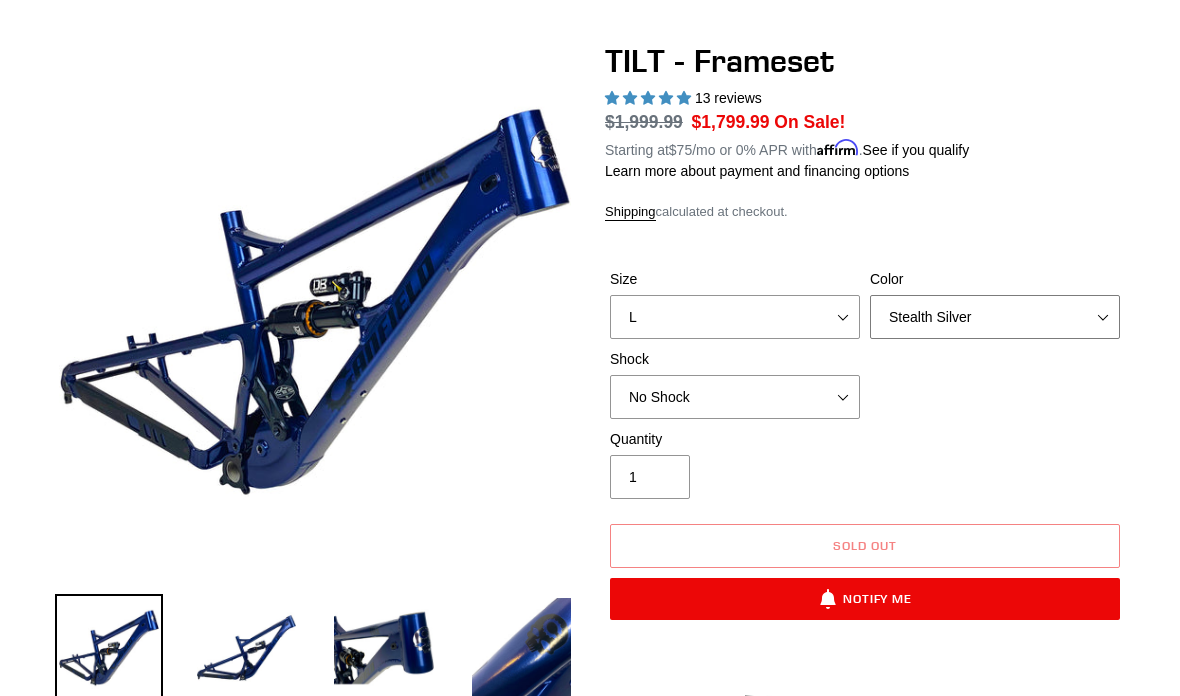 click on "Pearl Night Blue
Stealth Silver" at bounding box center [995, 317] 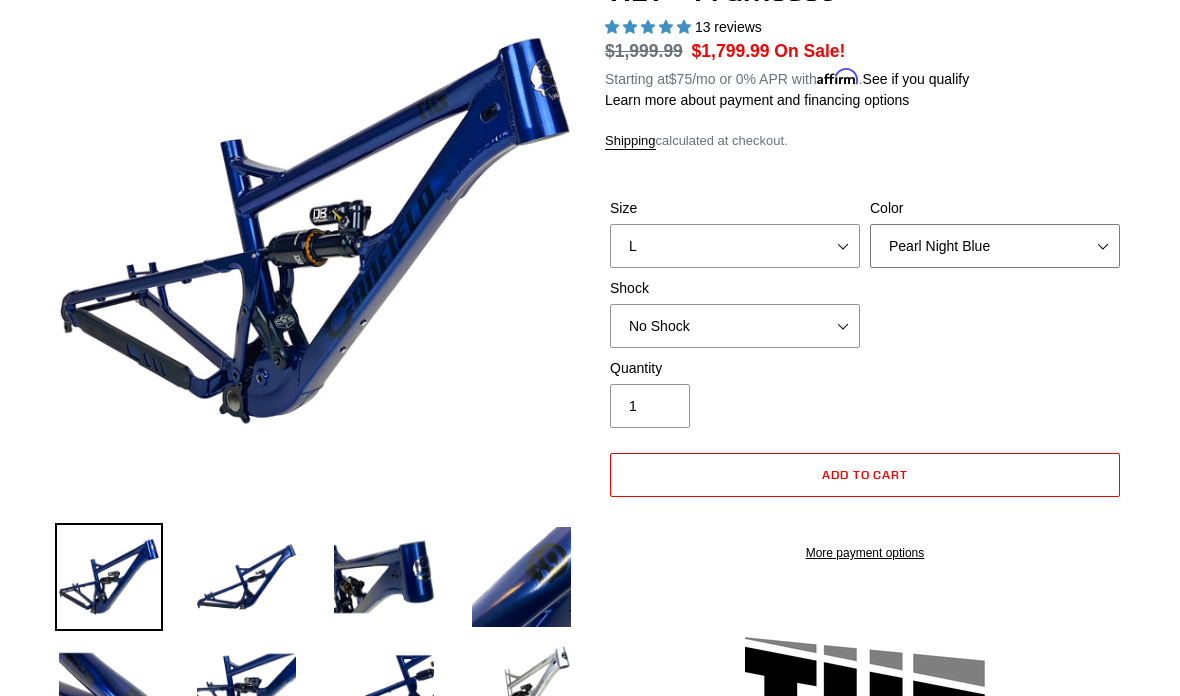 scroll, scrollTop: 233, scrollLeft: 0, axis: vertical 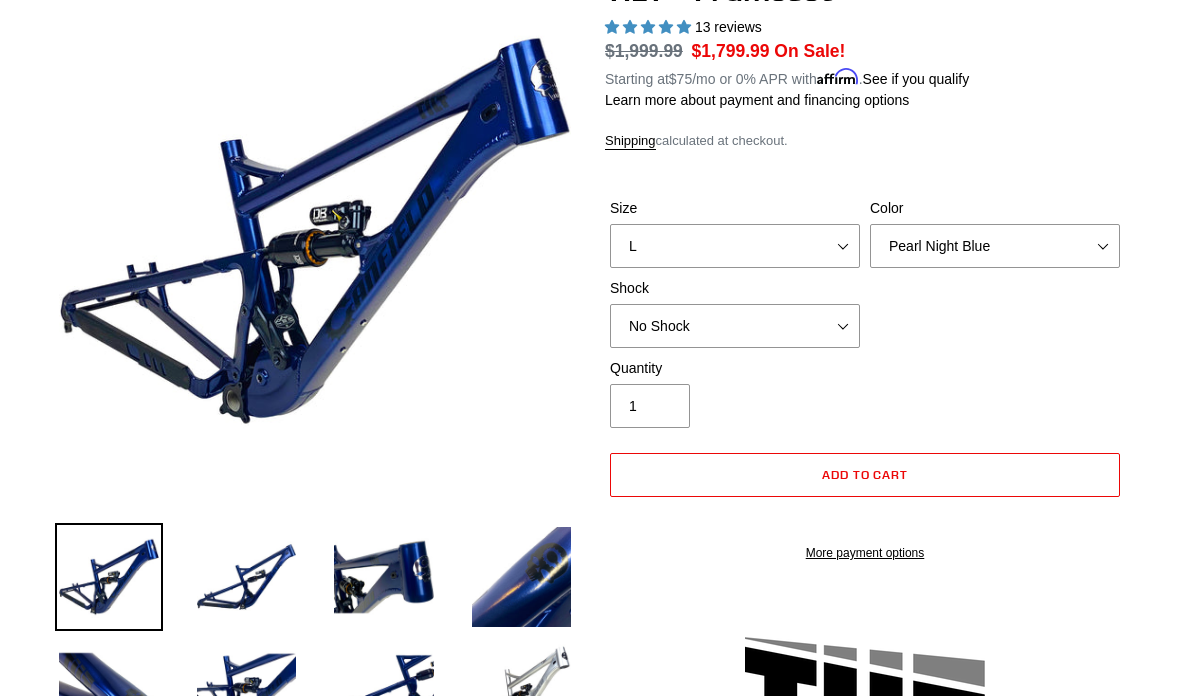 click on "No Shock
Cane Creek DB Kitsuma Air
RockShox Deluxe Ultimate
Fox FLOAT X
EXT Storia Lok V3" at bounding box center [735, 326] 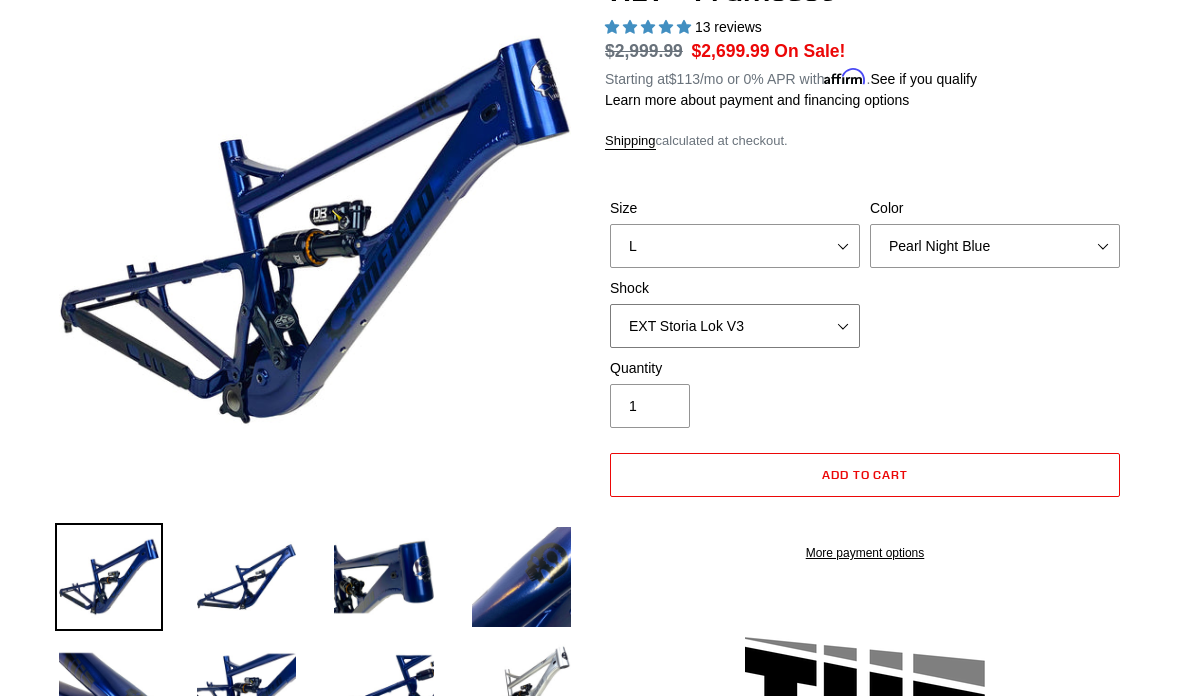 click on "No Shock
Cane Creek DB Kitsuma Air
RockShox Deluxe Ultimate
Fox FLOAT X
EXT Storia Lok V3" at bounding box center [735, 326] 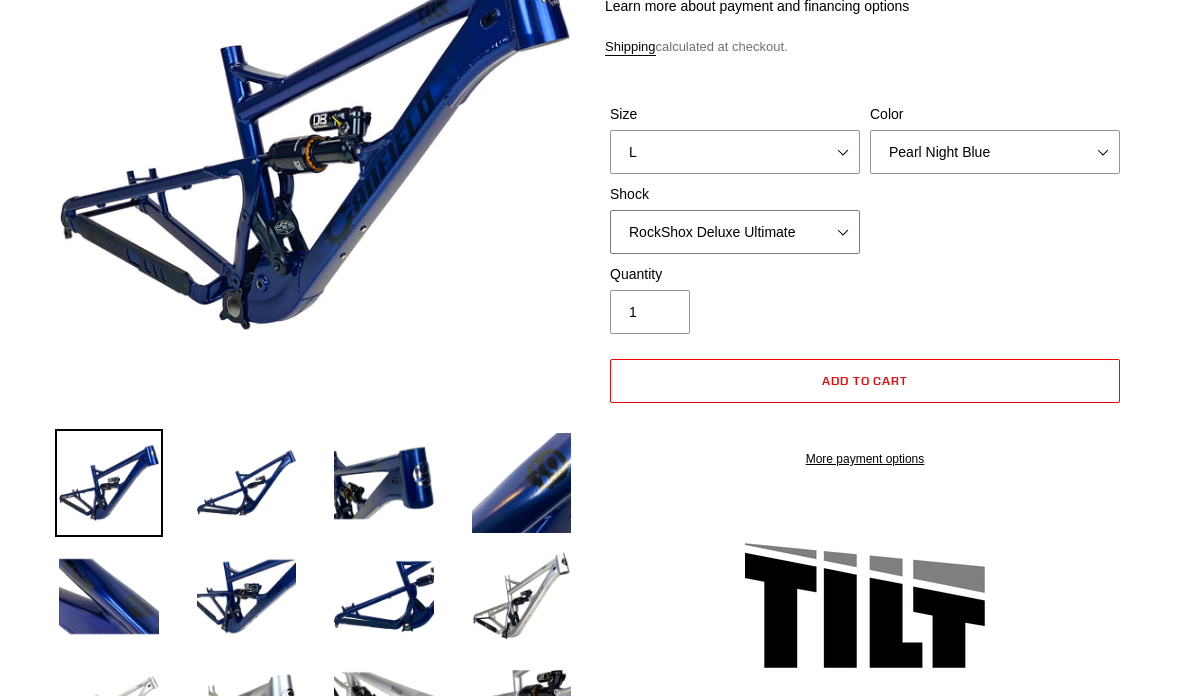 scroll, scrollTop: 311, scrollLeft: 0, axis: vertical 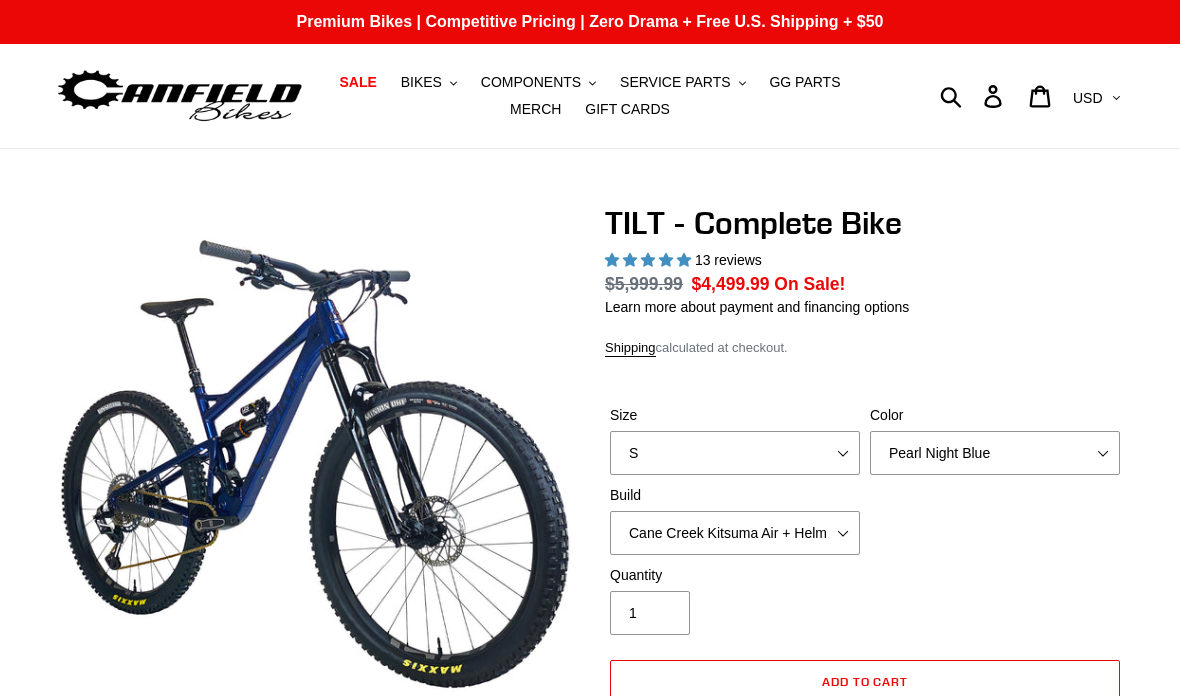 select on "highest-rating" 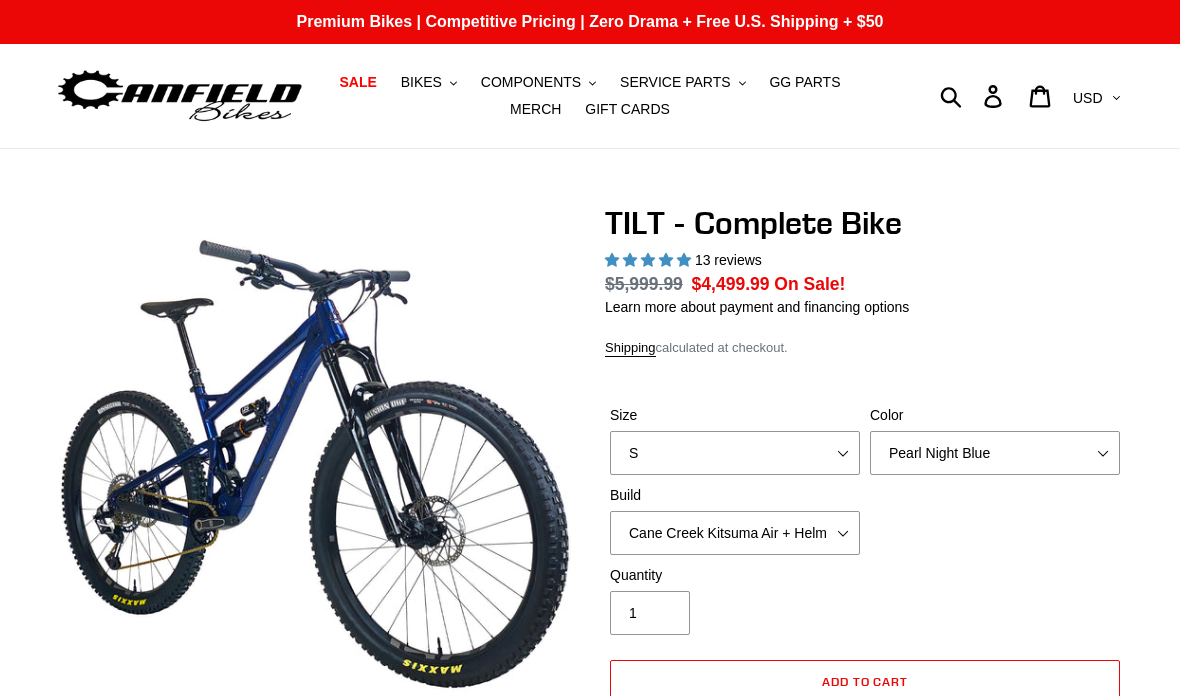 scroll, scrollTop: 0, scrollLeft: 0, axis: both 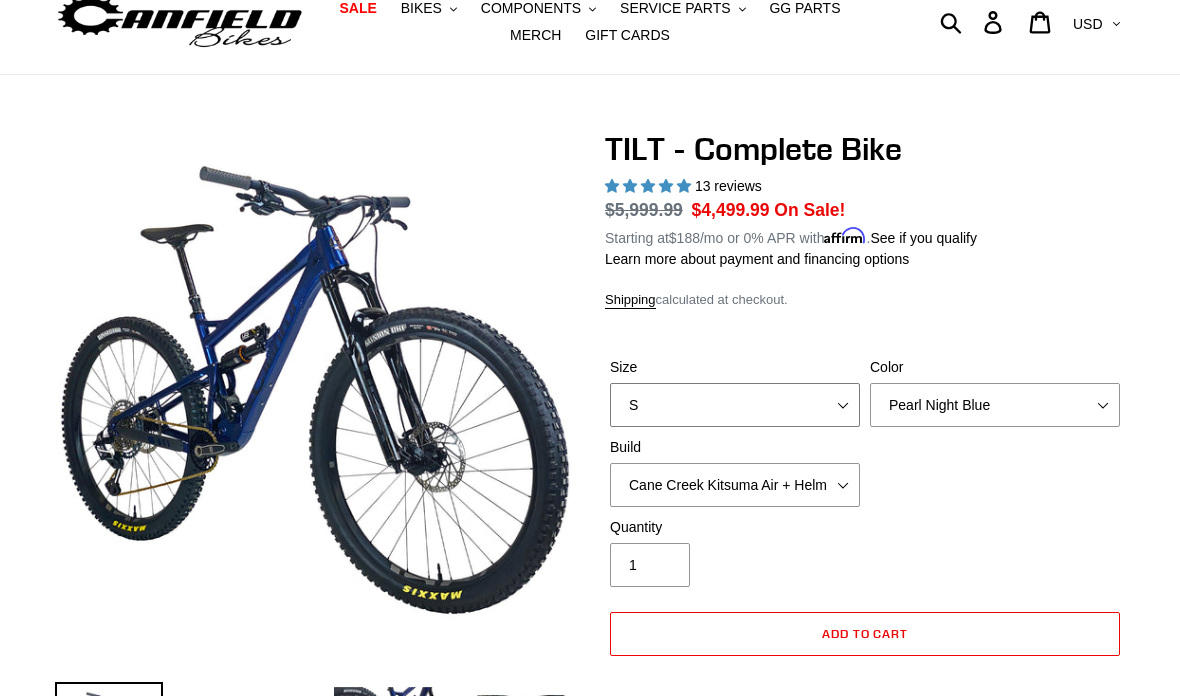 click on "S
M
L" at bounding box center (735, 405) 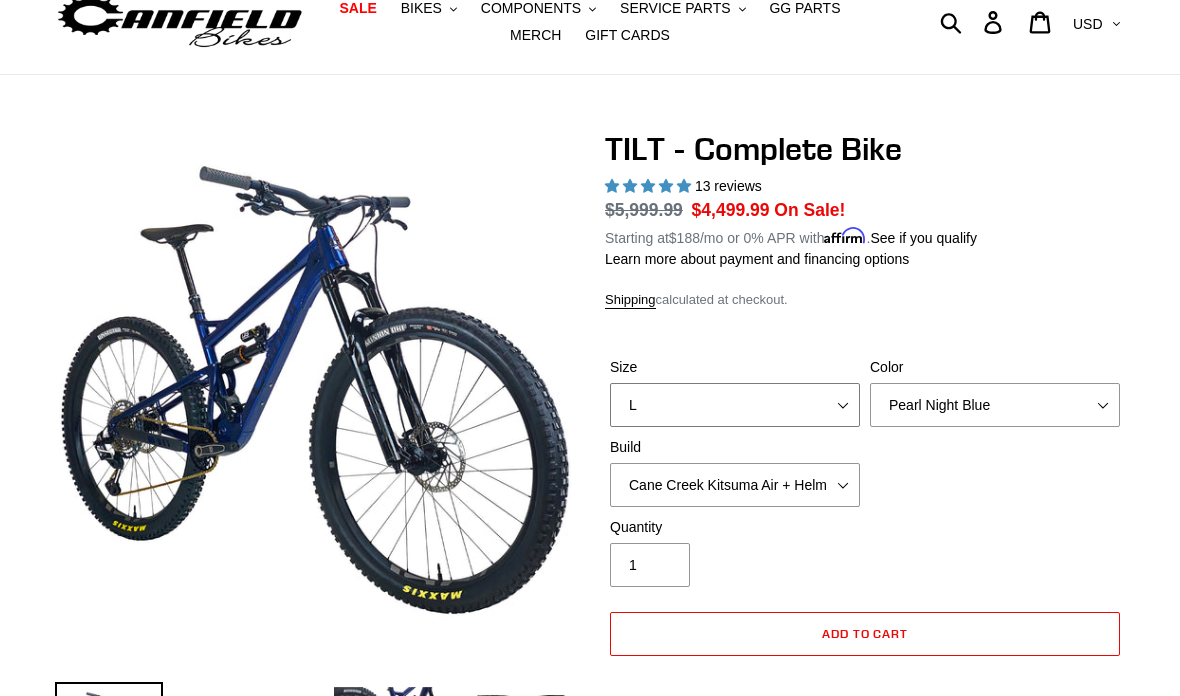 scroll, scrollTop: 154, scrollLeft: 0, axis: vertical 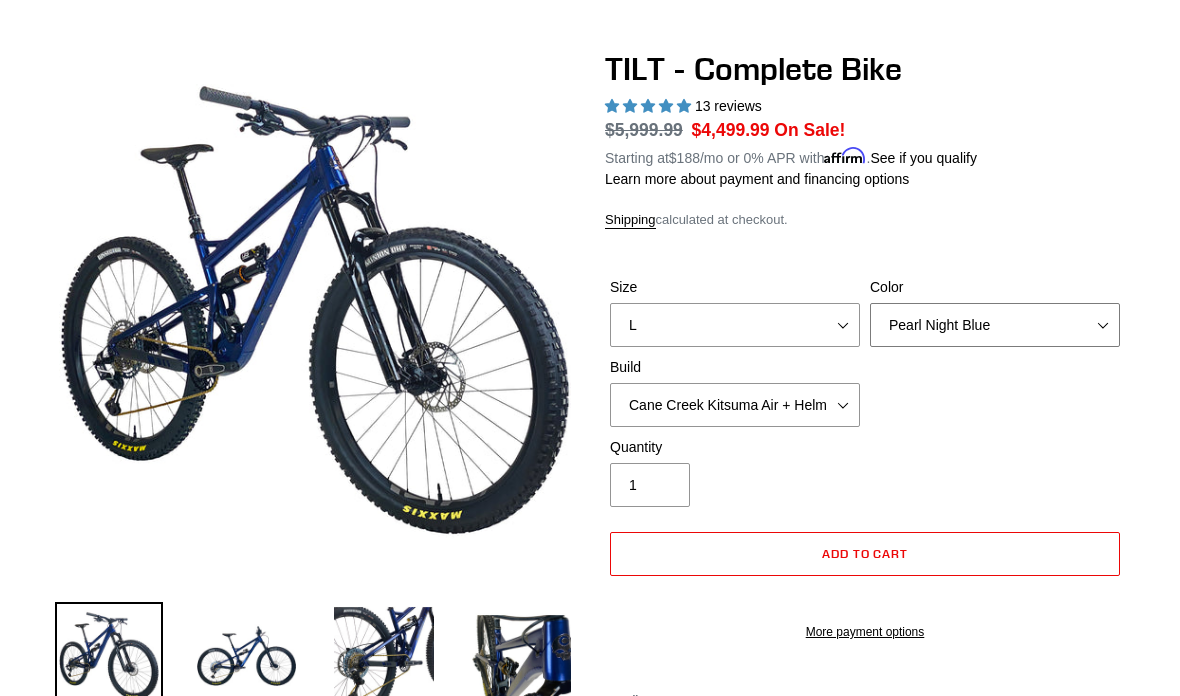 click on "Pearl Night Blue
Stealth Silver
Raw" at bounding box center (995, 325) 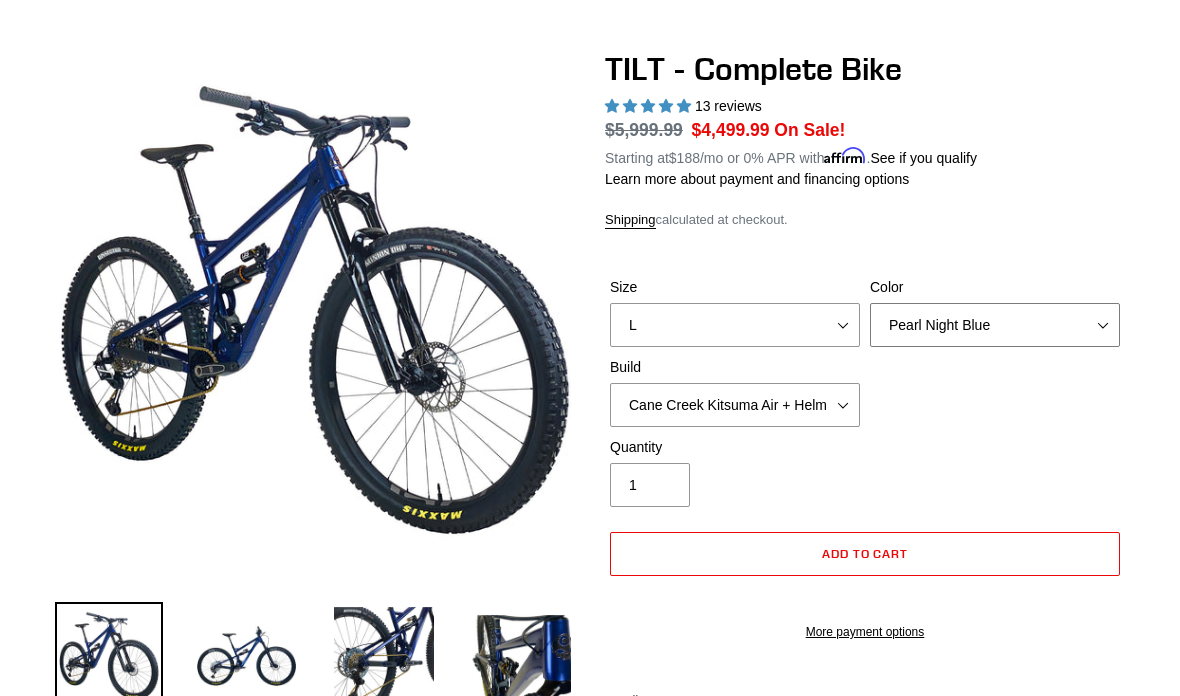 select on "Raw" 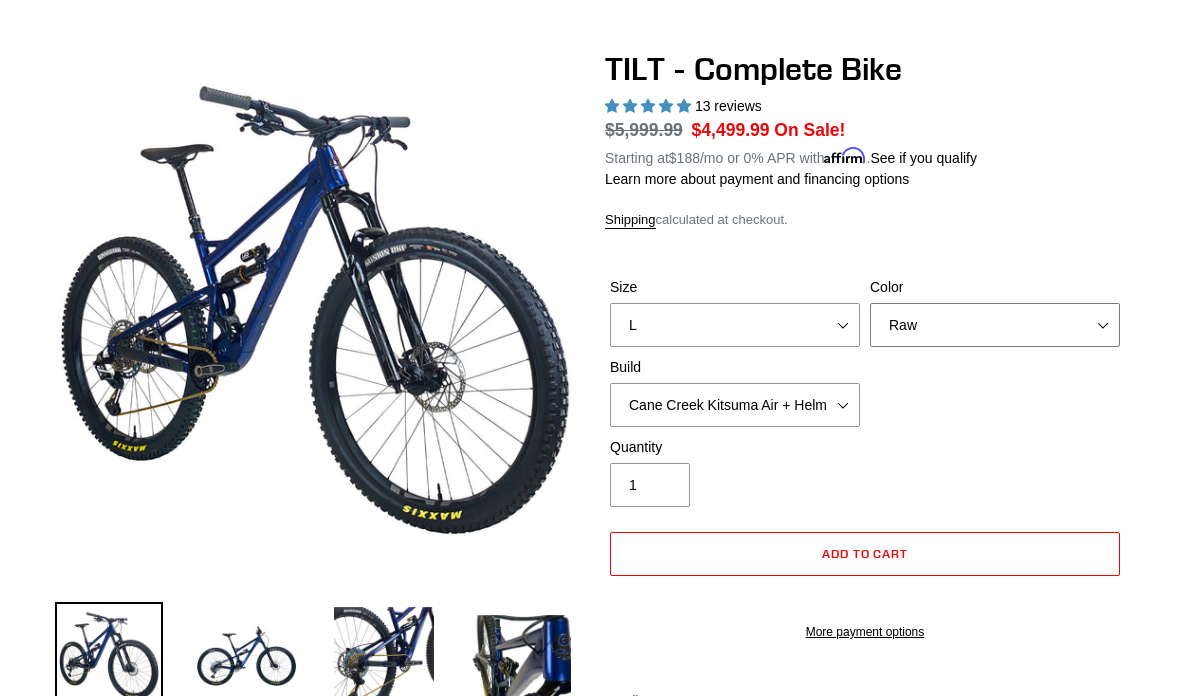 scroll, scrollTop: 121, scrollLeft: 0, axis: vertical 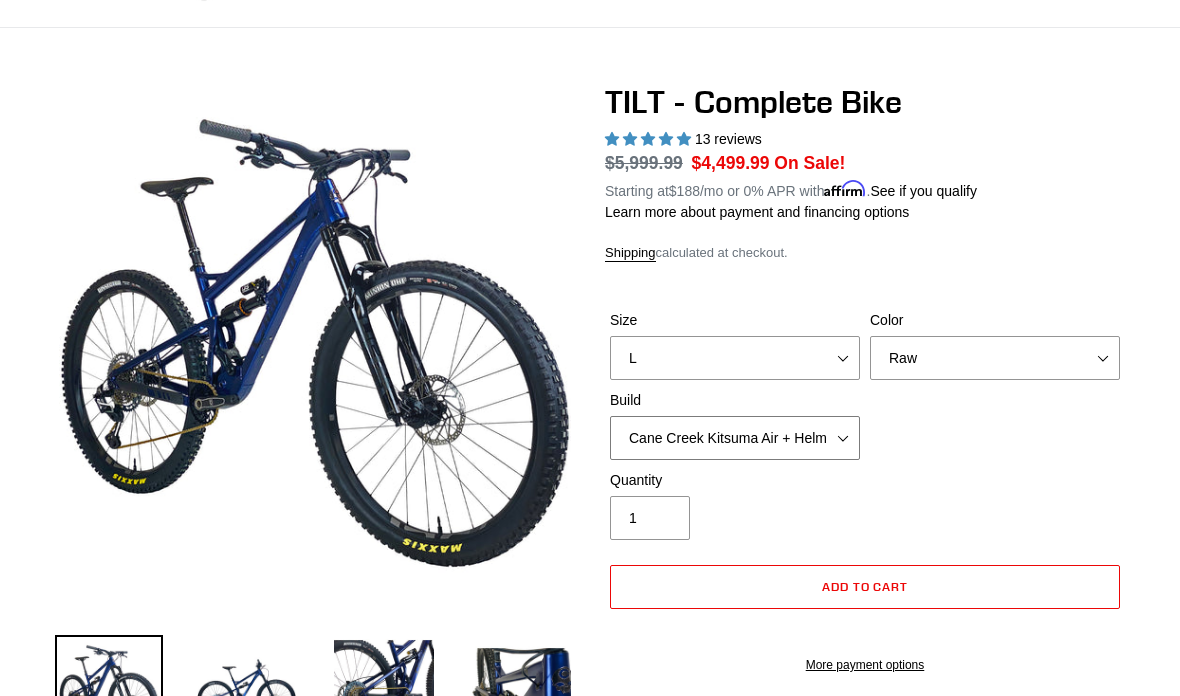 click on "Cane Creek Kitsuma Air + Helm MKII 140 + SRAM GX
Cane Creek Kitsuma Air + Helm MKII 140 + SRAM XO1
Cane Creek Kitsuma Air + Helm MKII 140 + Shimano XT
Fox Float X + 36 SL Factory Grip X 140 + SRAM GX
Fox Float X + 36 SL Factory Grip X 140 + SRAM XO
Fox Float X + 36 SL Factory Grip X 140 + Shimano XT
RockShox SD ULT + Pike ULT 140 + SRAM GX
RockShox SD ULT + Pike ULT 140 + SRAM XO
RockShox SD ULT + Pike ULT 140 + Shimano XT" at bounding box center [735, 438] 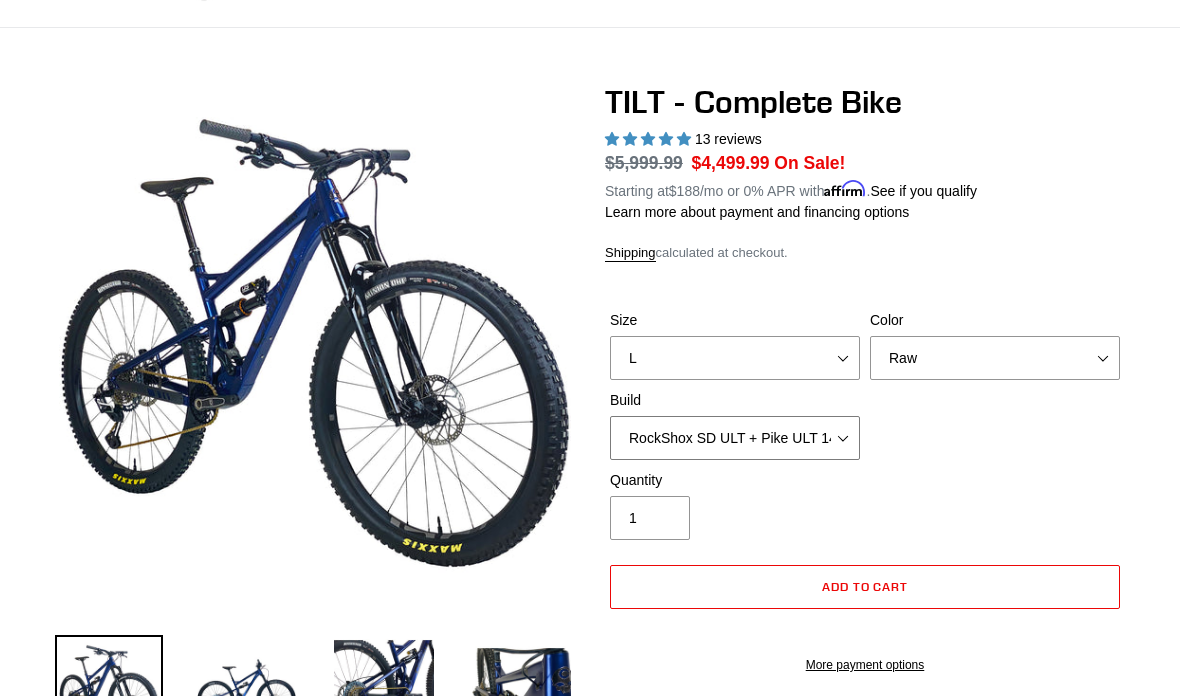 scroll, scrollTop: 201, scrollLeft: 0, axis: vertical 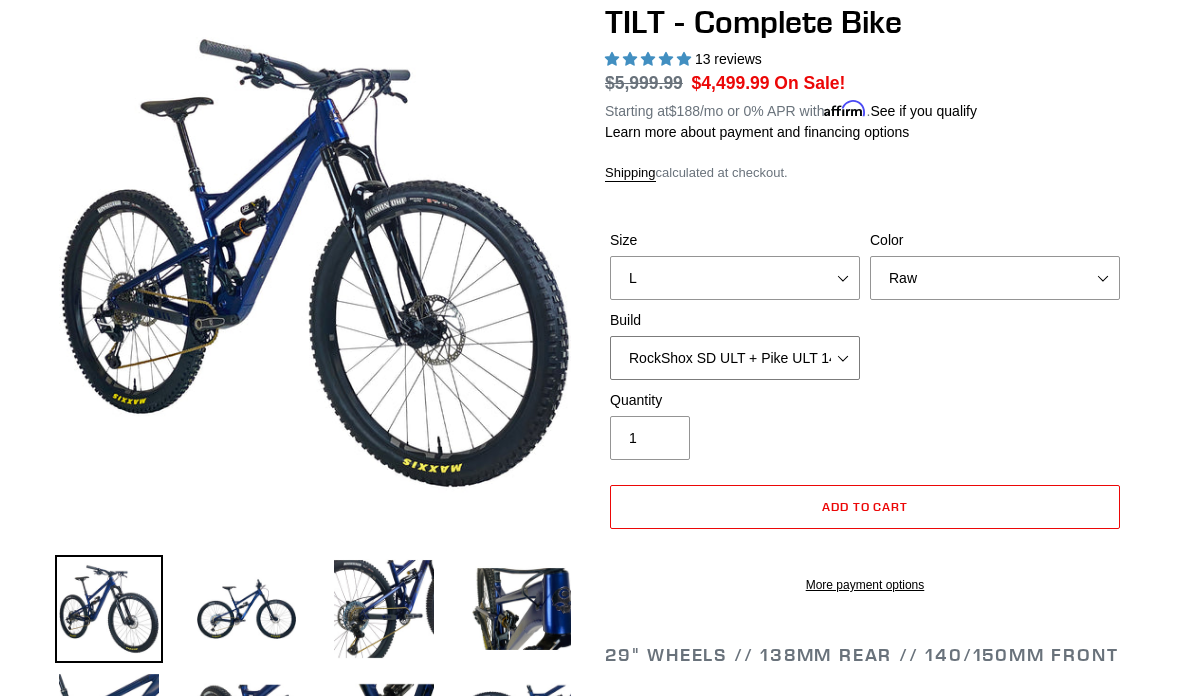 click on "Cane Creek Kitsuma Air + Helm MKII 140 + SRAM GX
Cane Creek Kitsuma Air + Helm MKII 140 + SRAM XO1
Cane Creek Kitsuma Air + Helm MKII 140 + Shimano XT
Fox Float X + 36 SL Factory Grip X 140 + SRAM GX
Fox Float X + 36 SL Factory Grip X 140 + SRAM XO
Fox Float X + 36 SL Factory Grip X 140 + Shimano XT
RockShox SD ULT + Pike ULT 140 + SRAM GX
RockShox SD ULT + Pike ULT 140 + SRAM XO
RockShox SD ULT + Pike ULT 140 + Shimano XT" at bounding box center (735, 358) 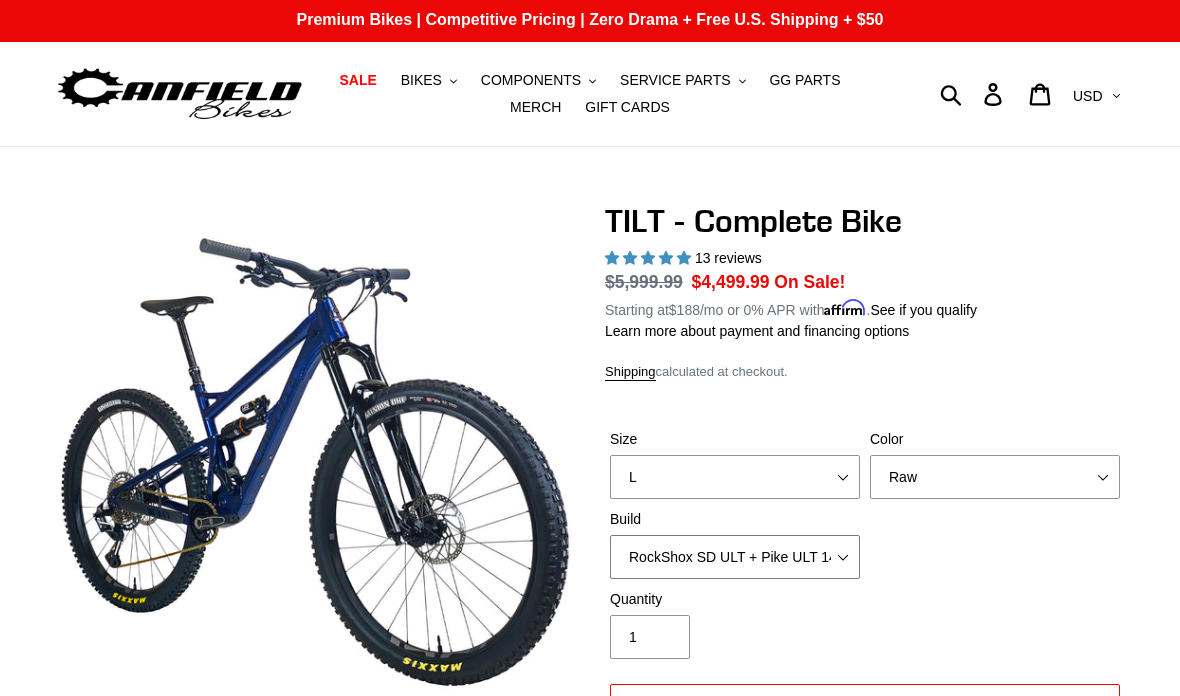 scroll, scrollTop: 0, scrollLeft: 0, axis: both 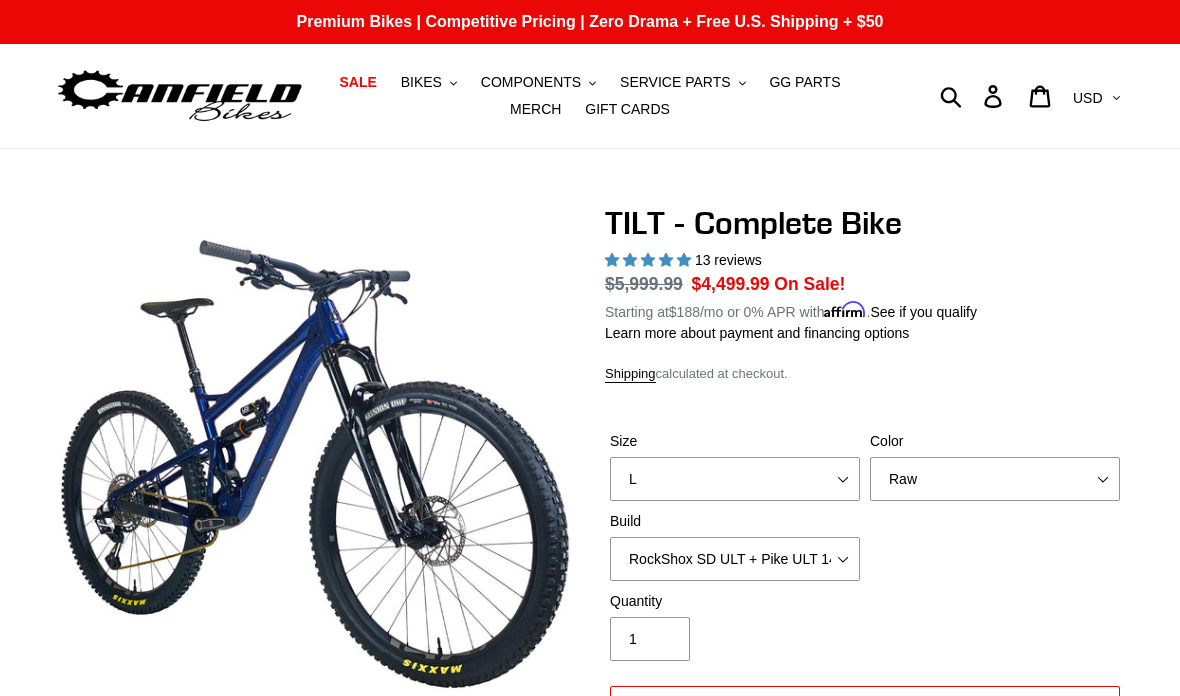 click on "SALE
BIKES .cls-1{fill:#231f20}
SHOP ALL BIKES
SHOP DEMO BIKES - On SALE Now!
JEDI - DH Race 29
ONE.2 - DH/Freeride 29
LITHIUM - AM/Enduro 29
BALANCE - AM/Enduro 27.5
Pedals" at bounding box center [590, 96] 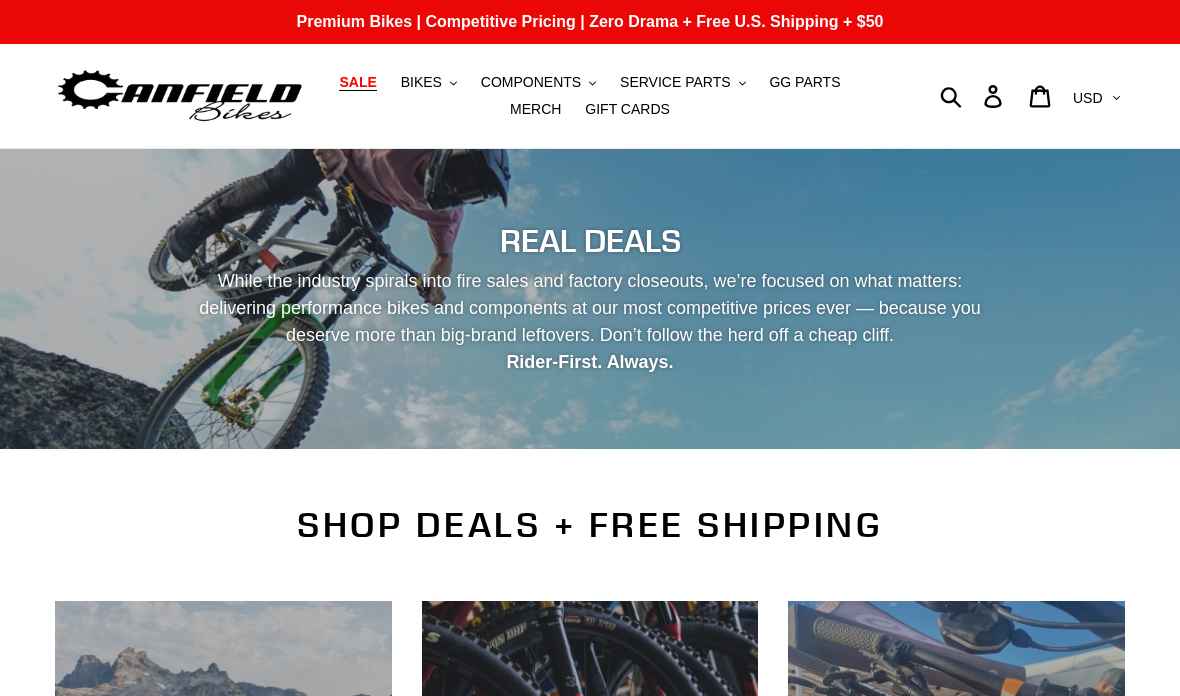 scroll, scrollTop: 0, scrollLeft: 0, axis: both 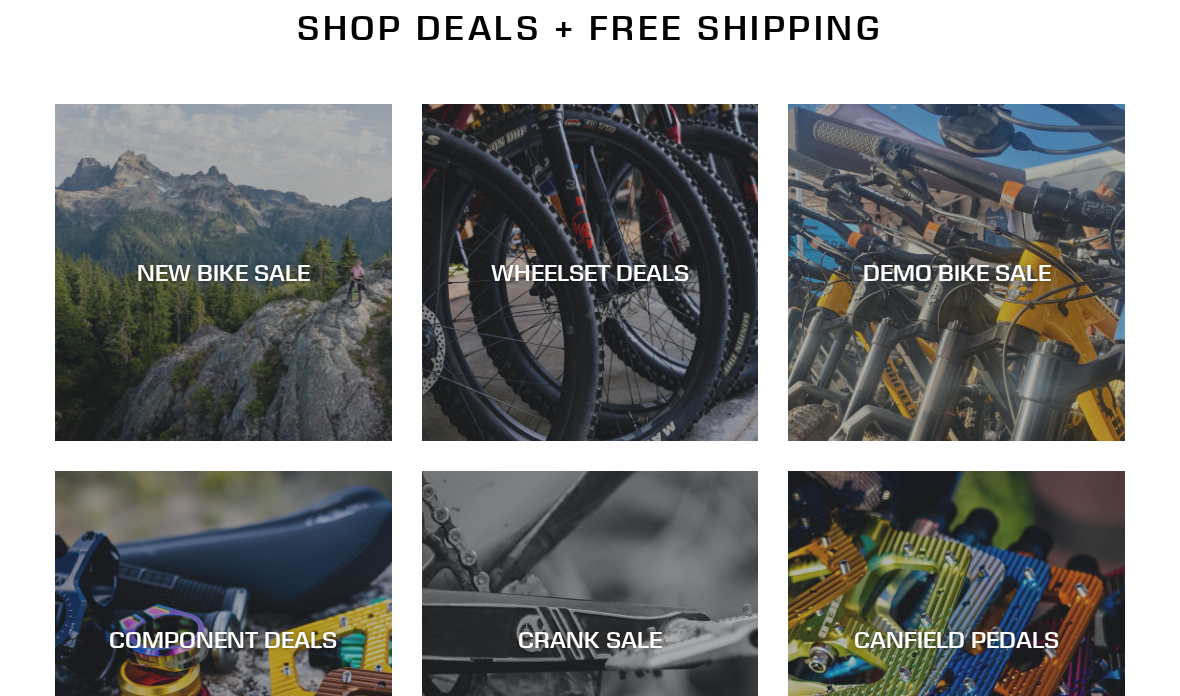 click on "WHEELSET DEALS" at bounding box center [590, 272] 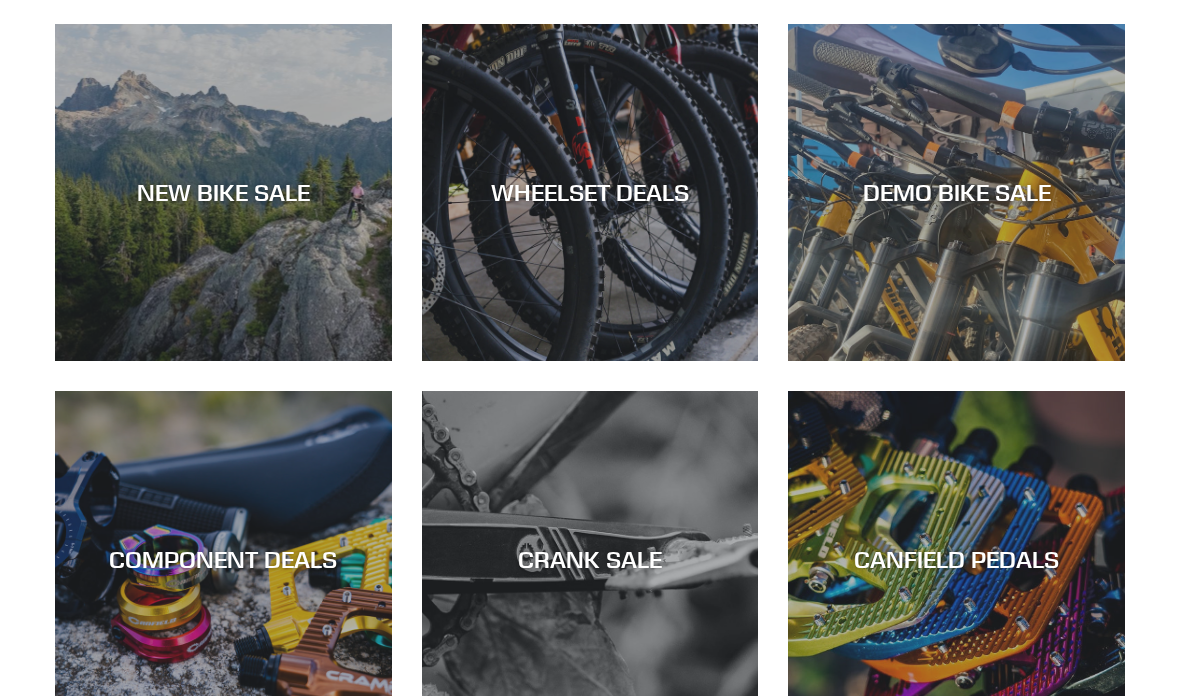 click on "DEMO BIKE SALE" at bounding box center [956, 192] 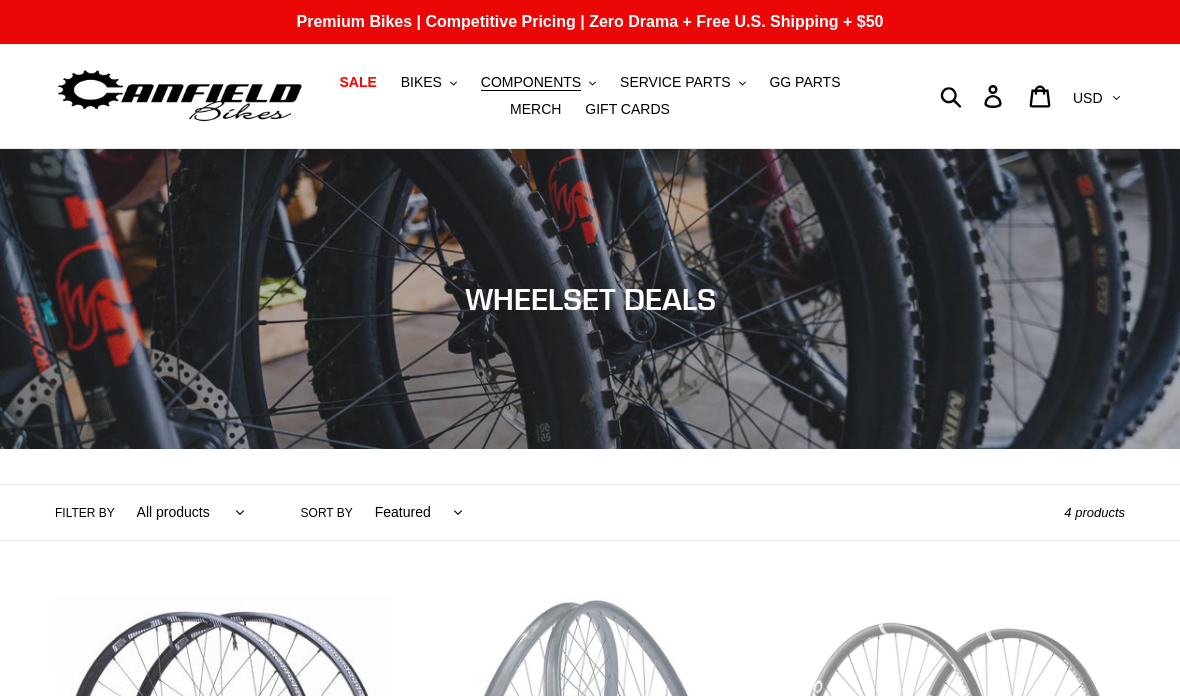 scroll, scrollTop: 0, scrollLeft: 0, axis: both 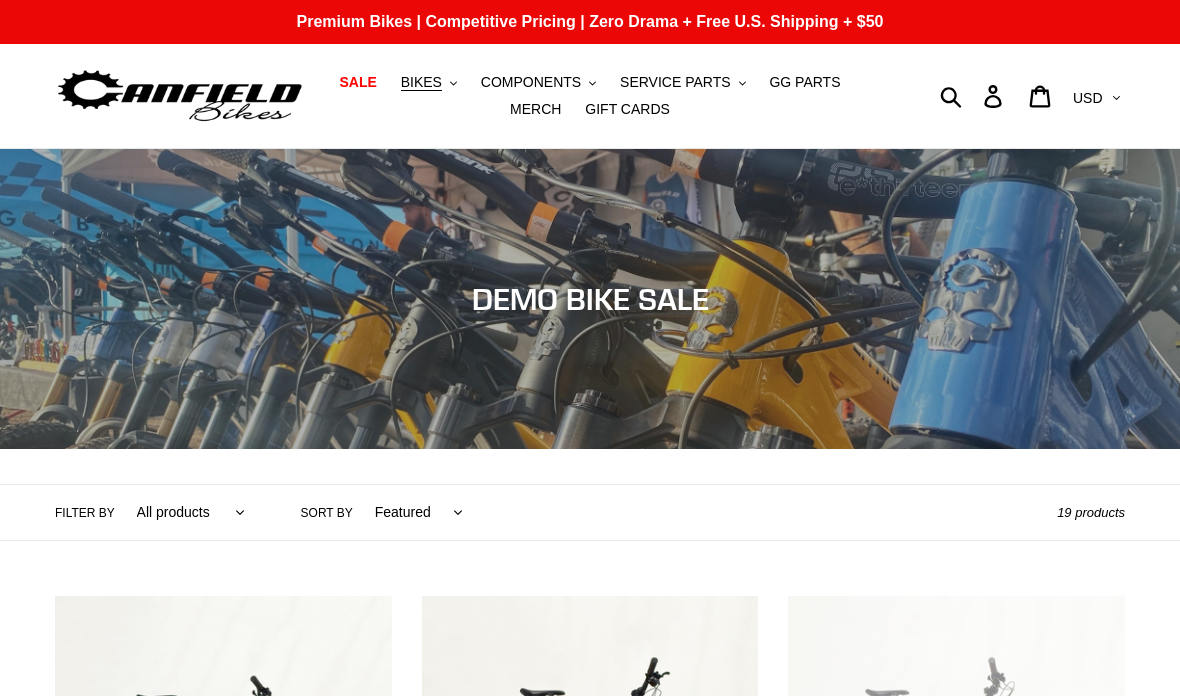 click on "BIKES" at bounding box center (421, 82) 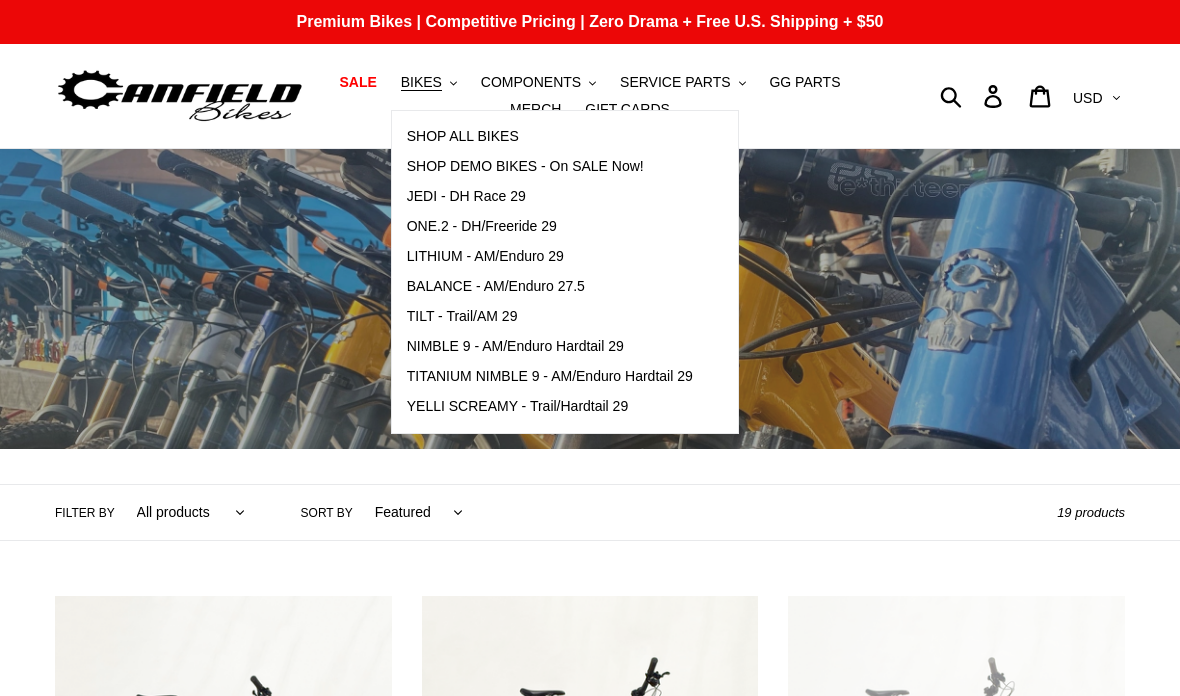 click on "LITHIUM - AM/Enduro 29" at bounding box center (485, 256) 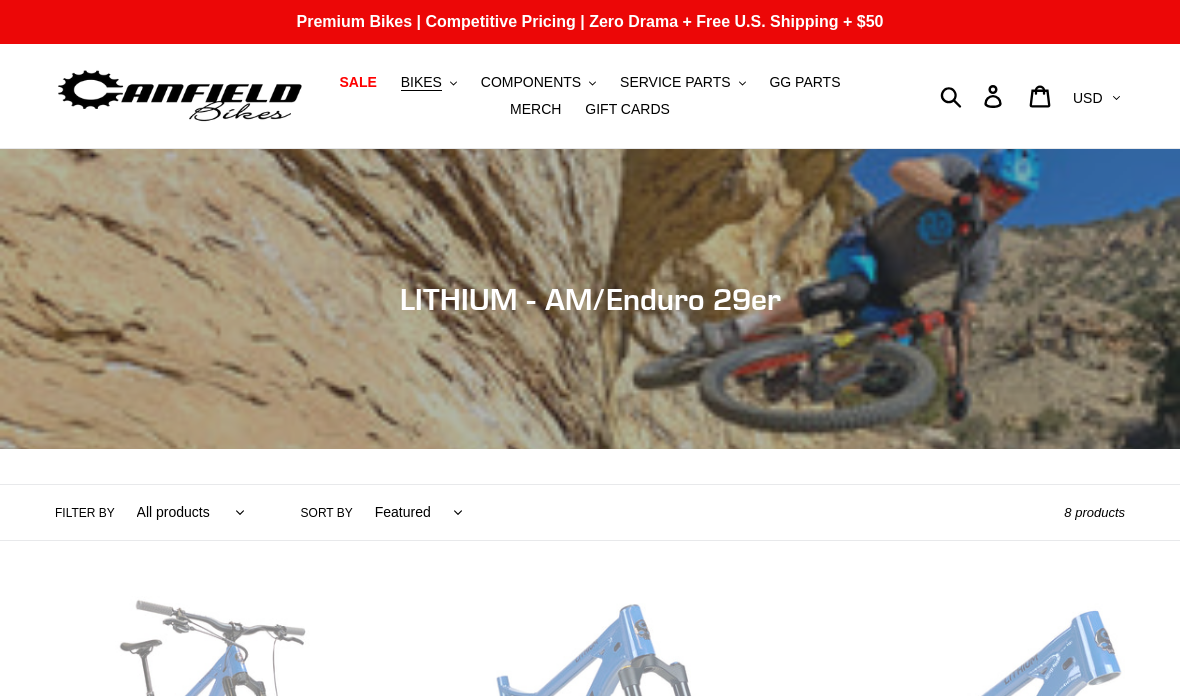 scroll, scrollTop: 0, scrollLeft: 0, axis: both 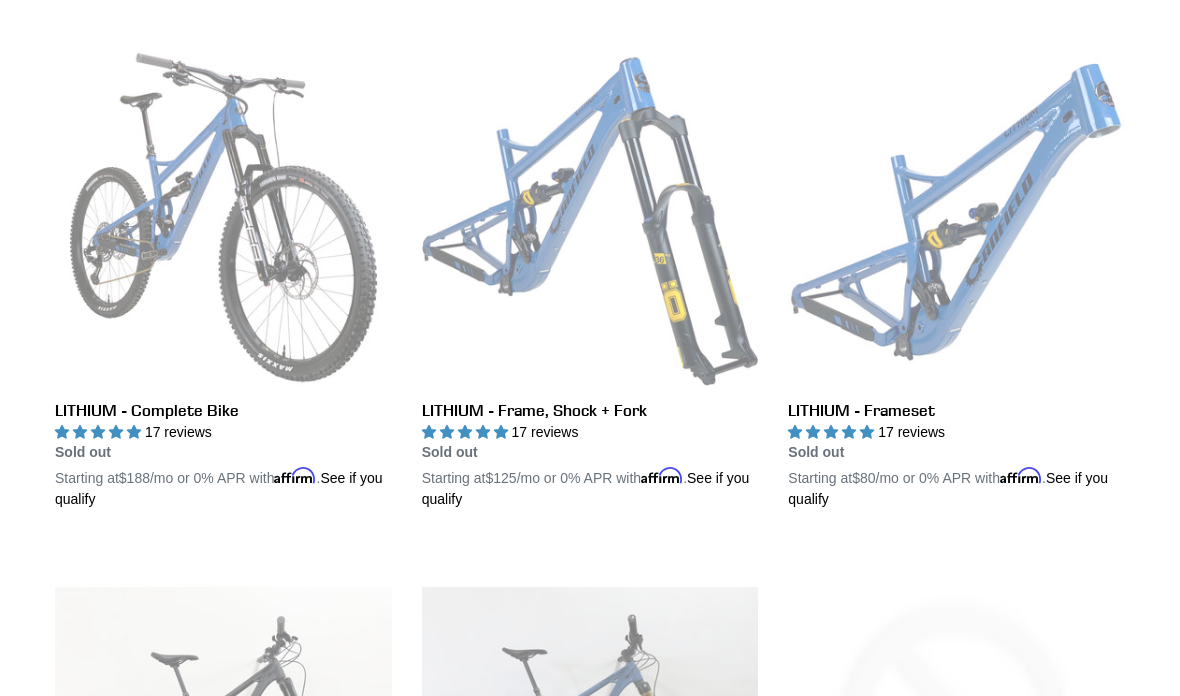click on "LITHIUM - Frame, Shock + Fork" at bounding box center [590, 279] 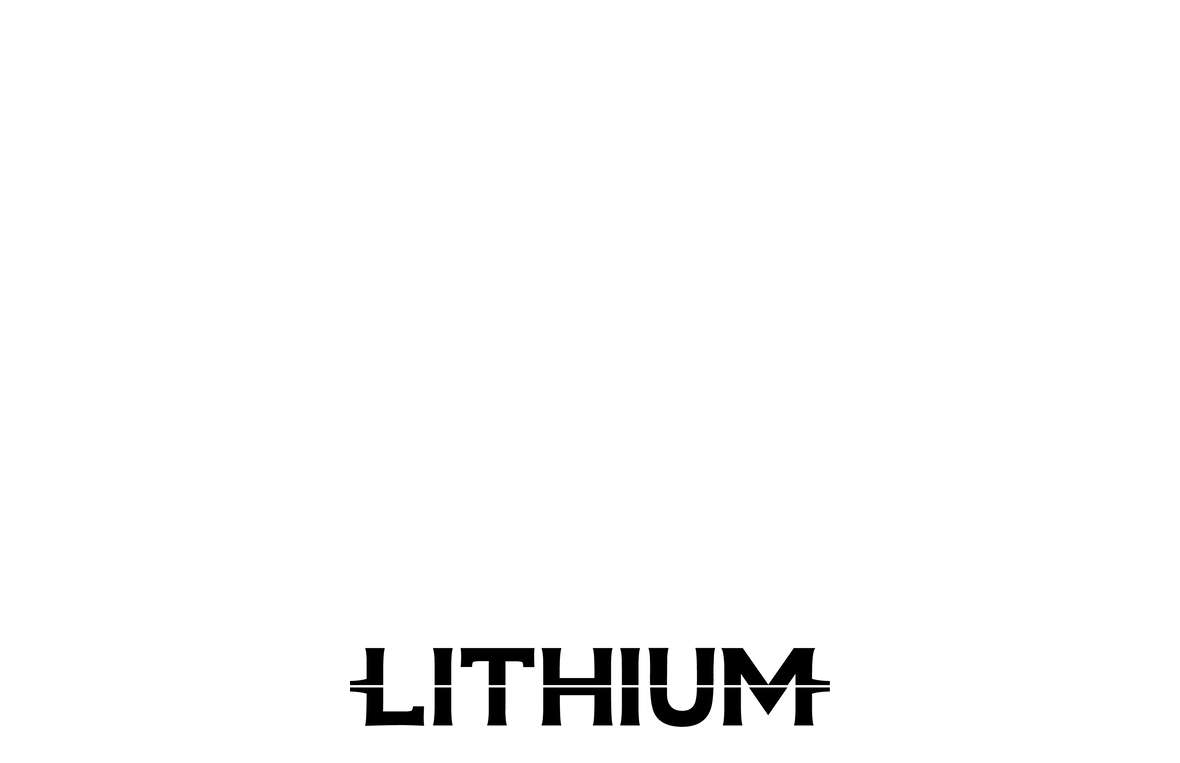 scroll, scrollTop: 24, scrollLeft: 0, axis: vertical 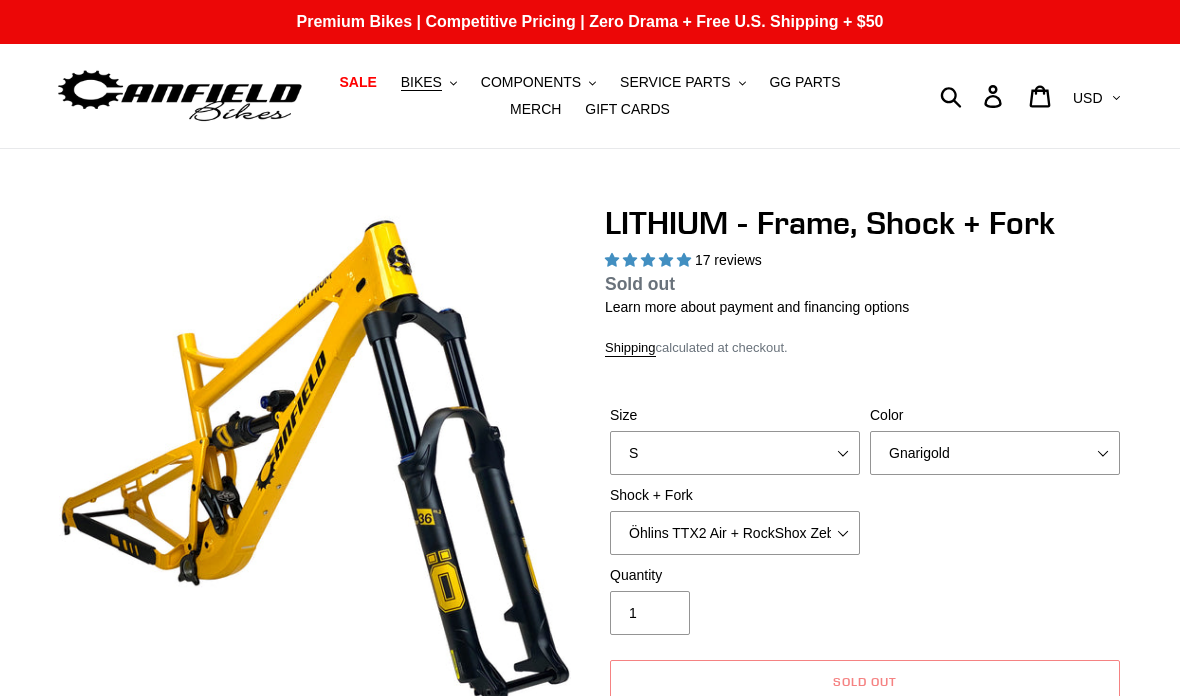 select on "highest-rating" 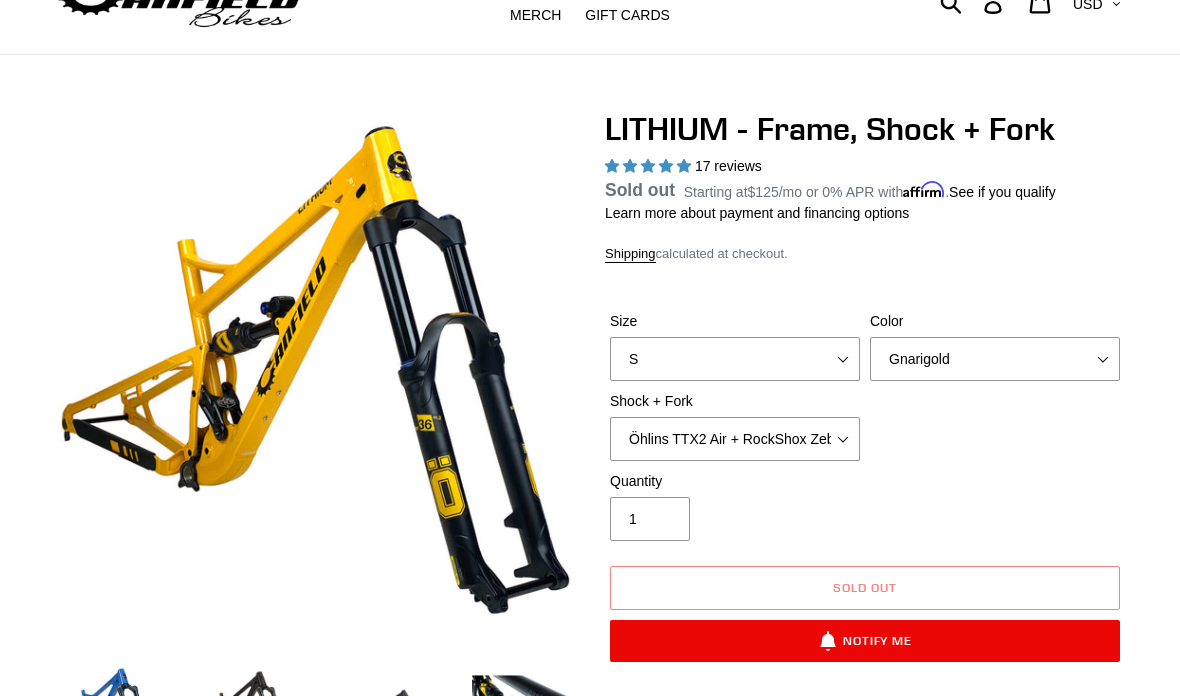 scroll, scrollTop: 97, scrollLeft: 0, axis: vertical 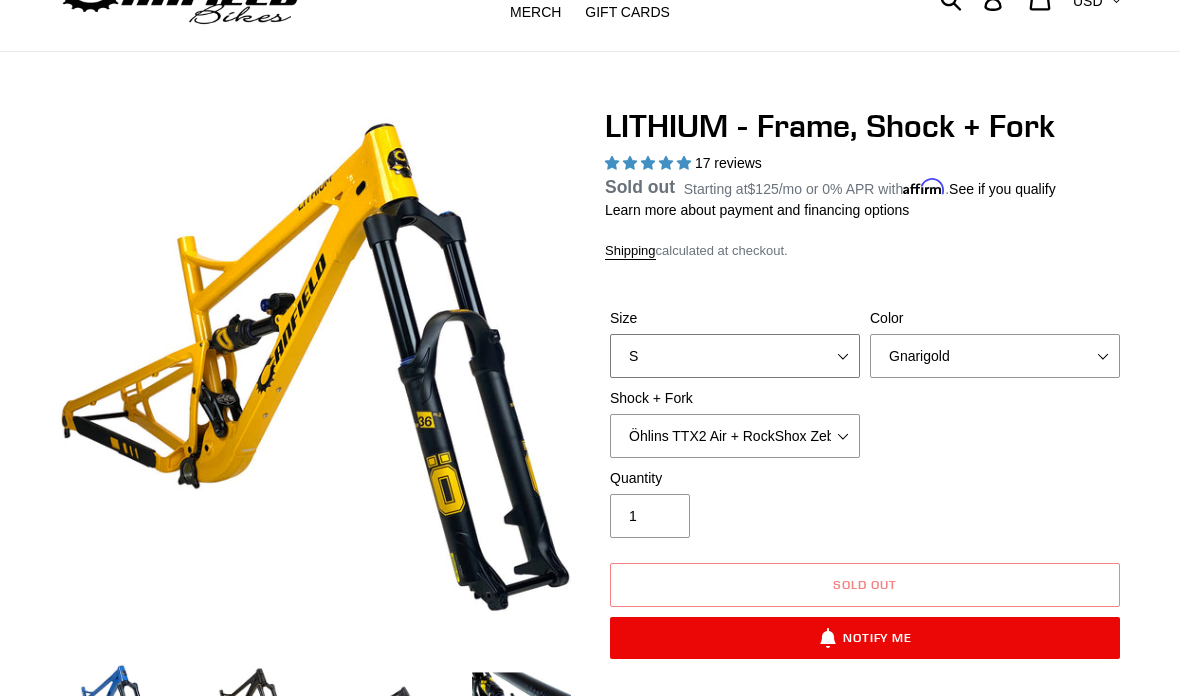 click on "S
M
L
XL" at bounding box center (735, 356) 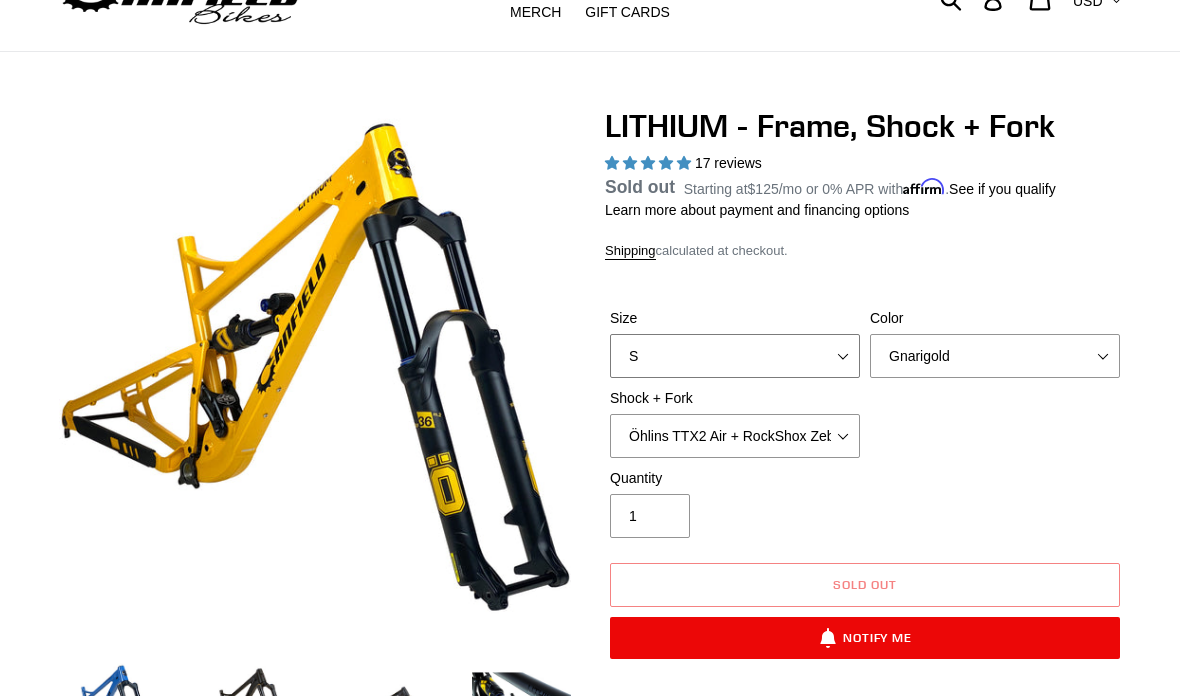 select on "L" 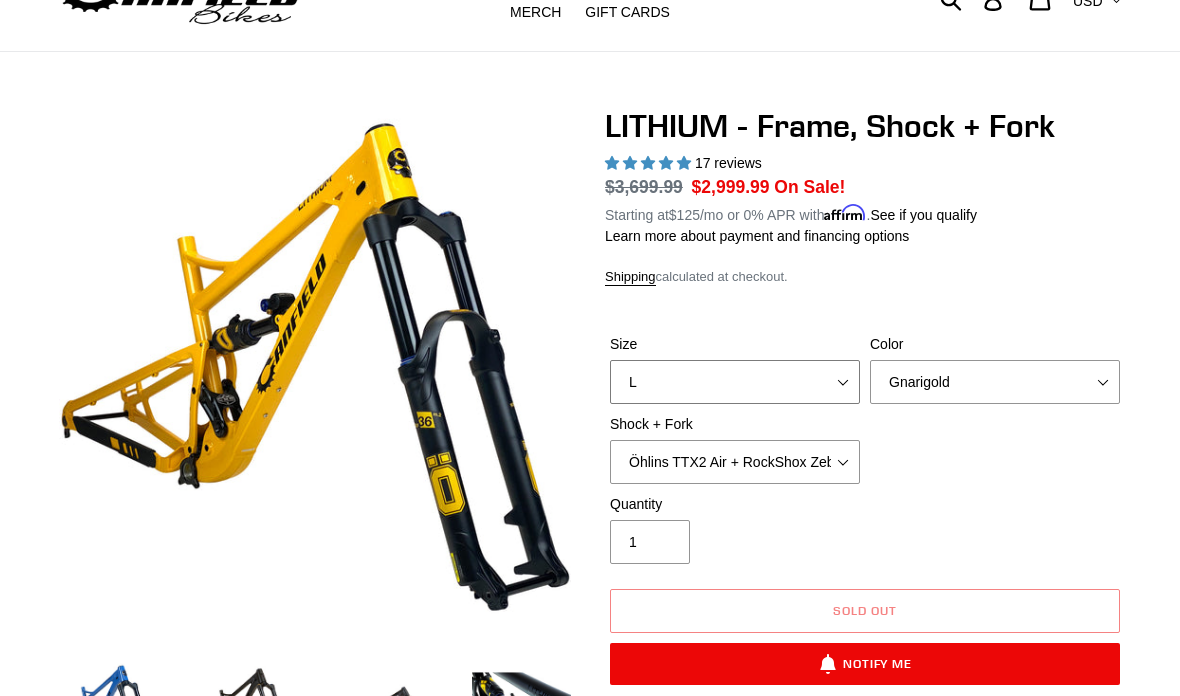 scroll, scrollTop: 177, scrollLeft: 0, axis: vertical 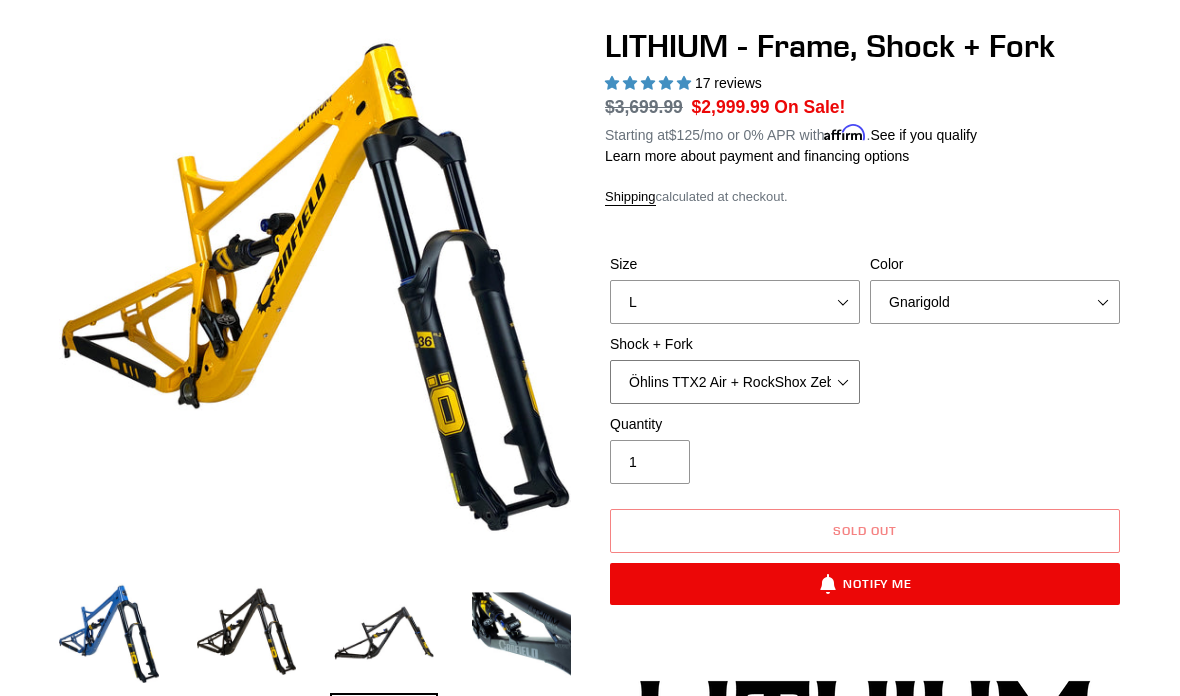 click on "Öhlins TTX2 Air + RockShox Zeb Ultimate 170mm
Fox FLOAT X2 Factory + Fox 38 FLOAT Factory 170mm
EXT Storia V3-S + EXT Era V2.1 170mm" at bounding box center [735, 382] 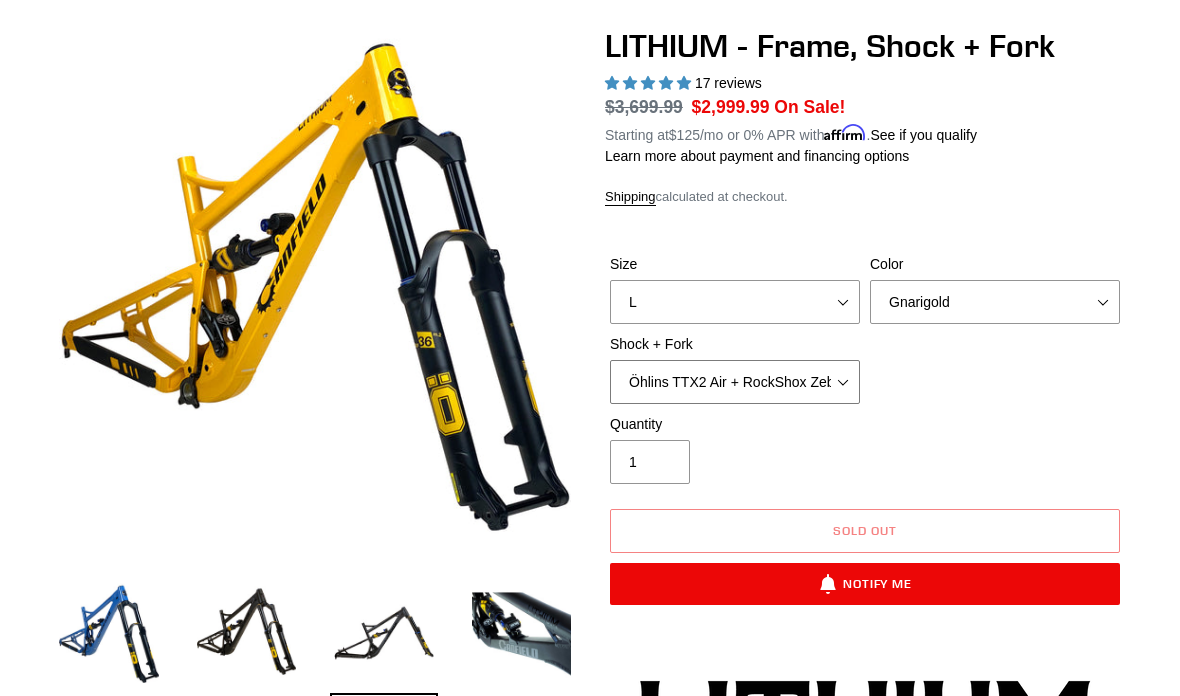 select on "EXT Storia V3-S + EXT Era V2.1 170mm" 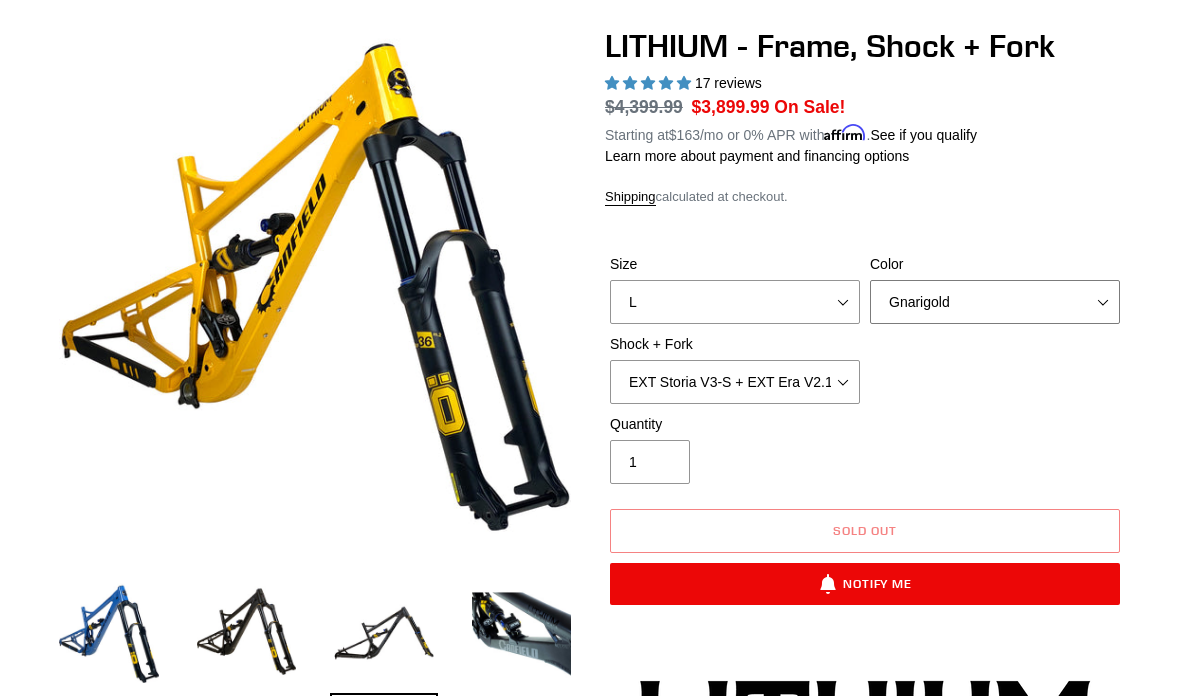 click on "Gnarigold
Blue Velvet
Stealth Black" at bounding box center [995, 302] 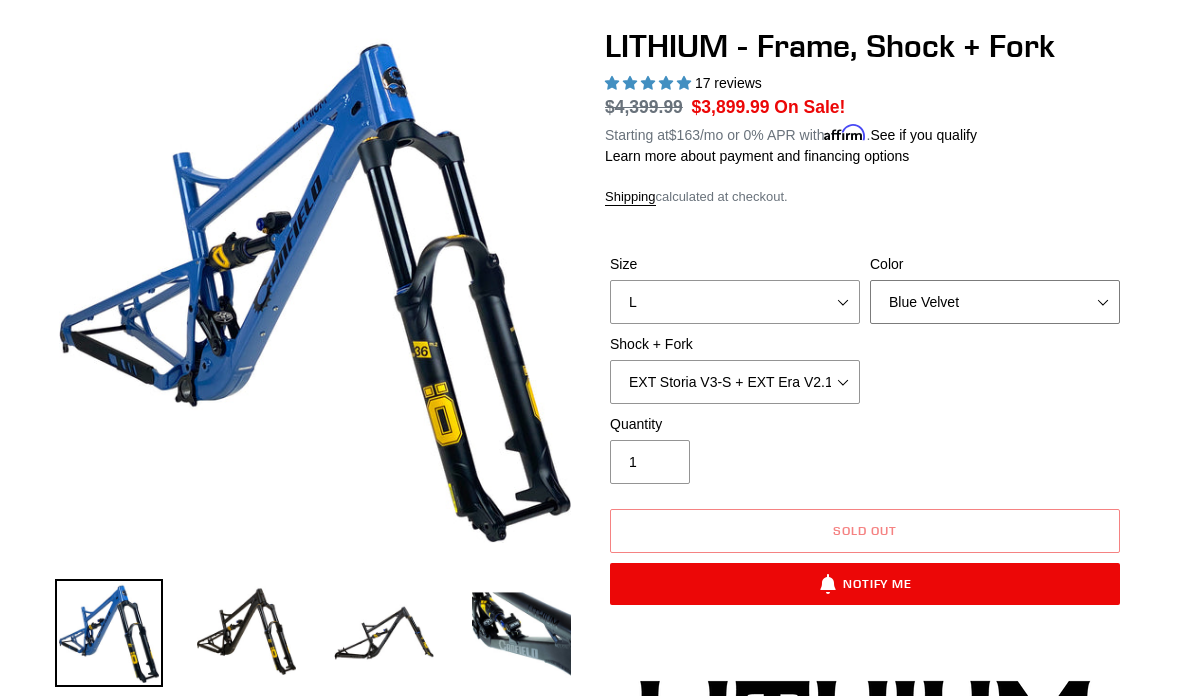 click on "Gnarigold
Blue Velvet
Stealth Black" at bounding box center (995, 302) 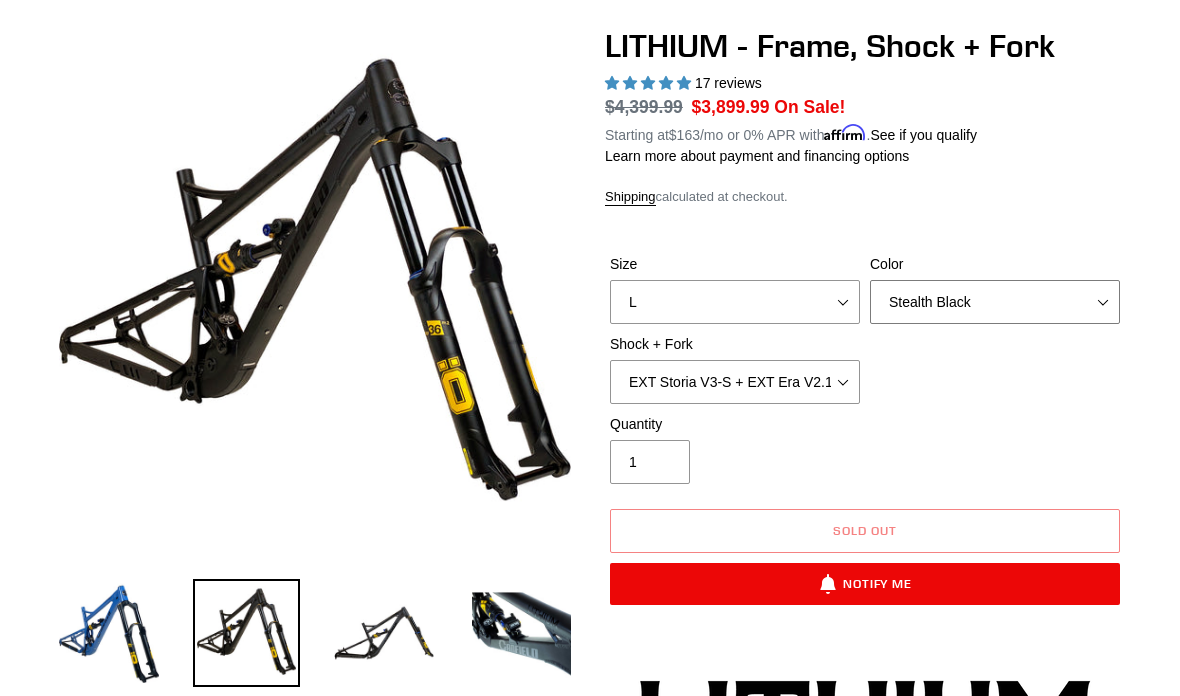 click on "Gnarigold
Blue Velvet
Stealth Black" at bounding box center (995, 302) 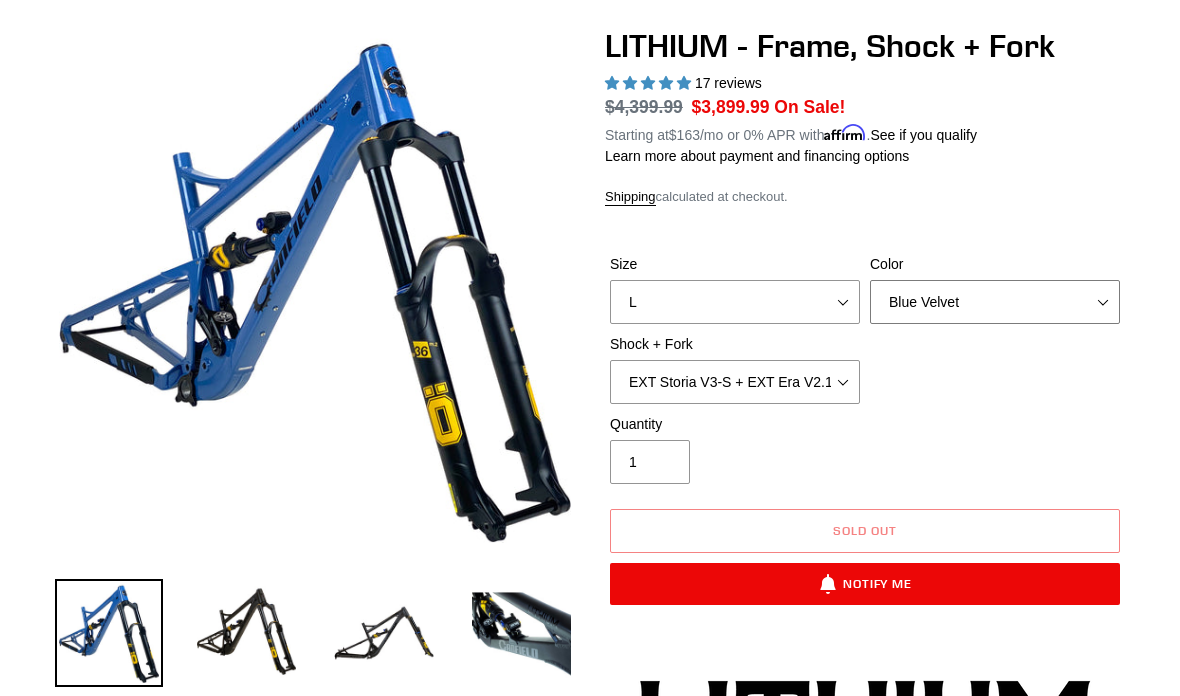 click on "Gnarigold
Blue Velvet
Stealth Black" at bounding box center (995, 302) 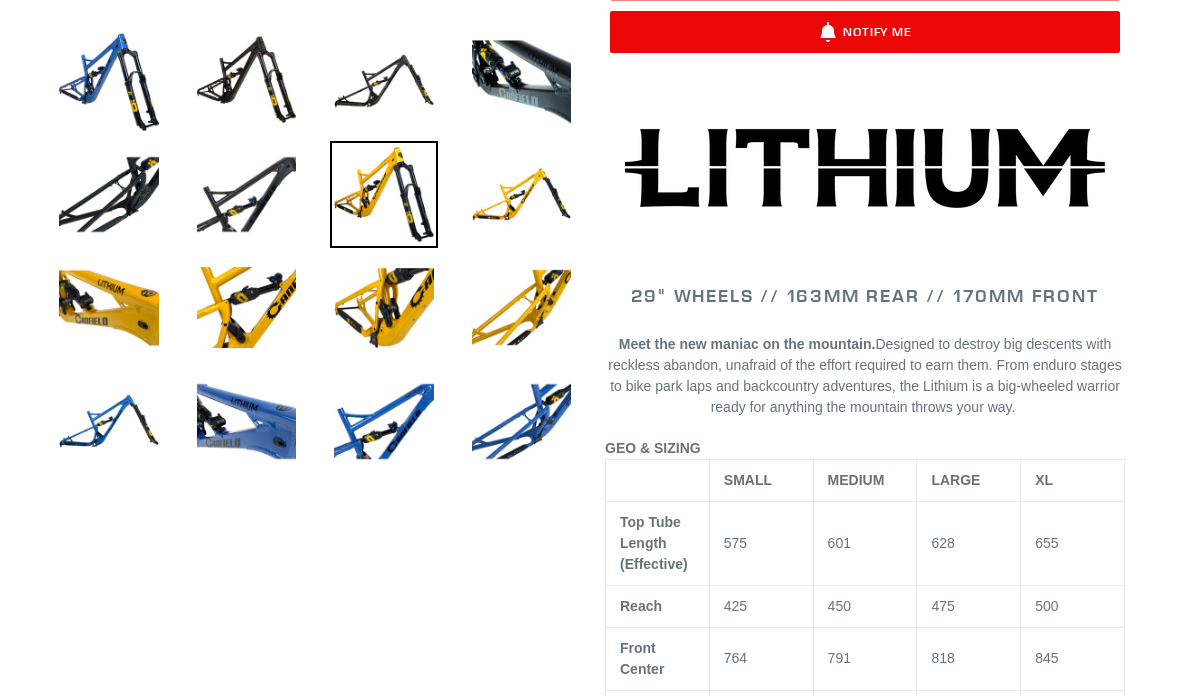scroll, scrollTop: 725, scrollLeft: 0, axis: vertical 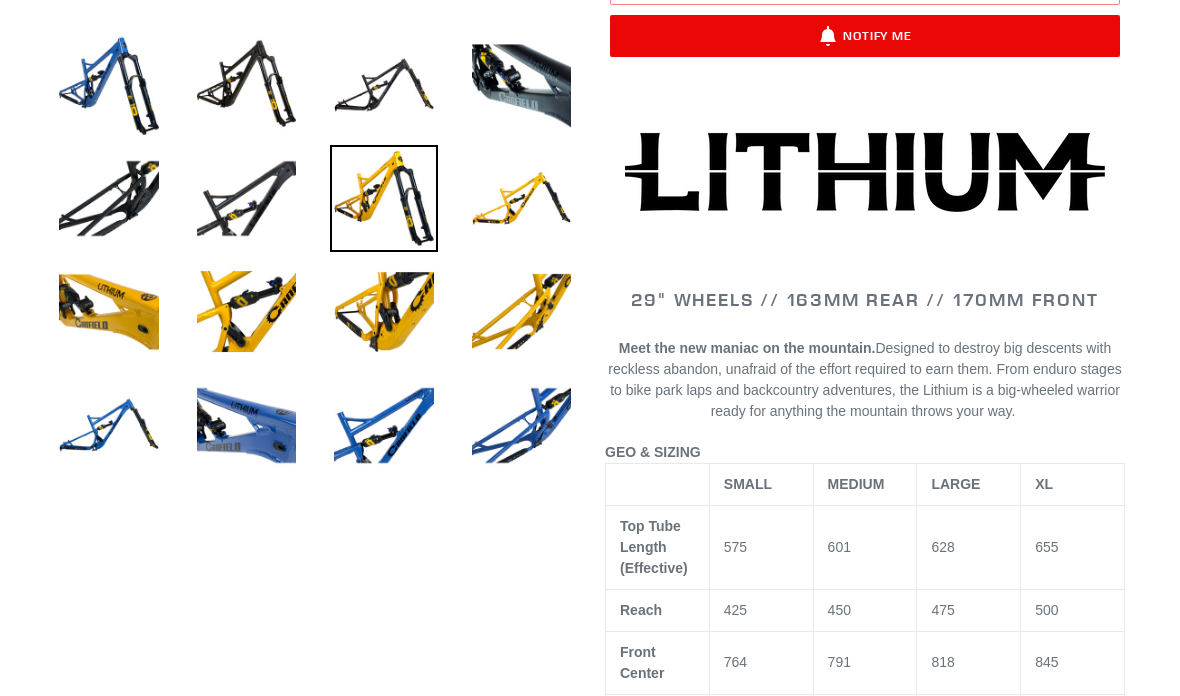 click at bounding box center (109, 312) 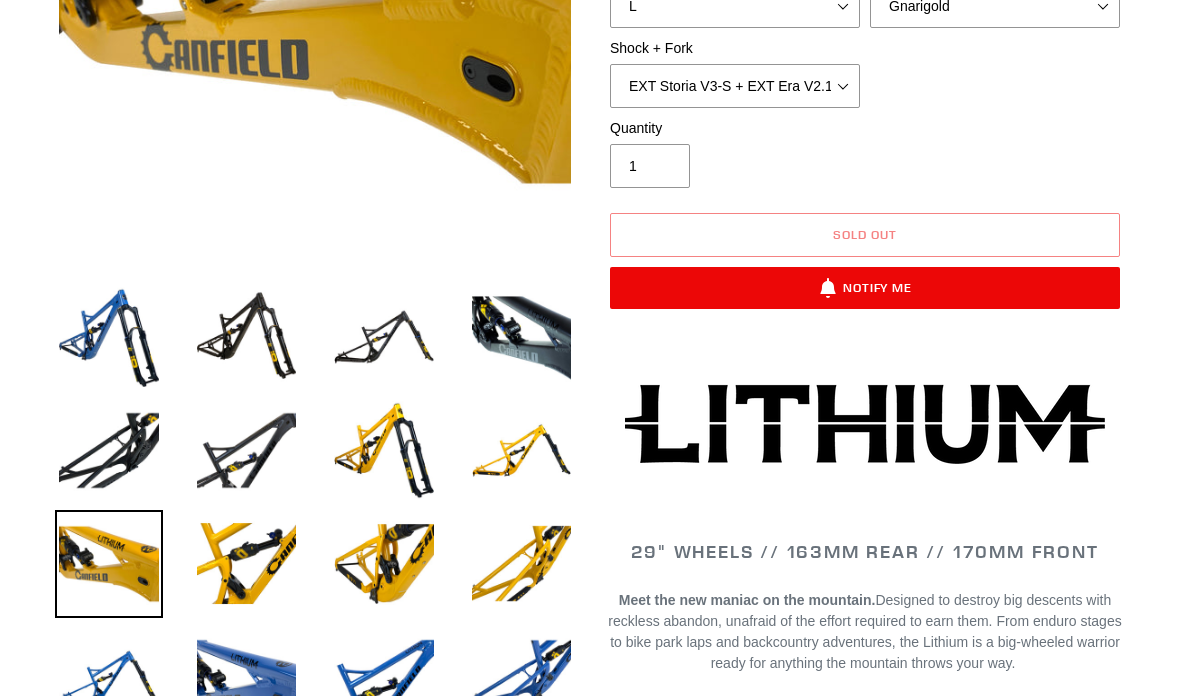 scroll, scrollTop: 484, scrollLeft: 0, axis: vertical 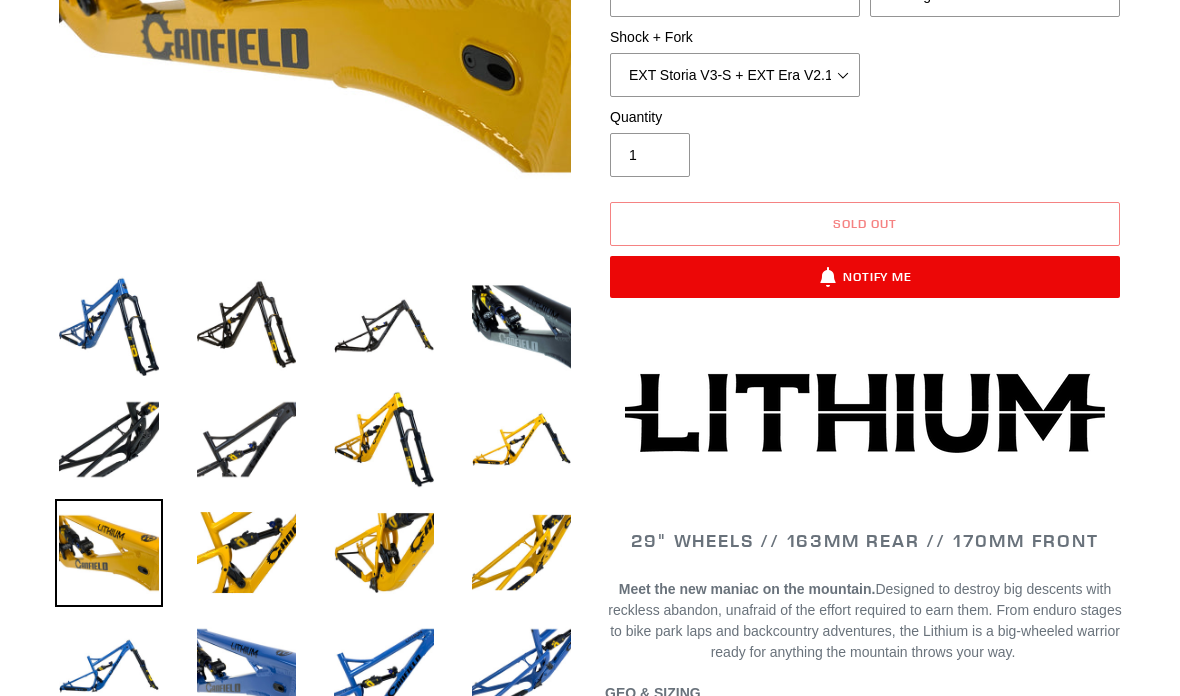 click at bounding box center [247, 553] 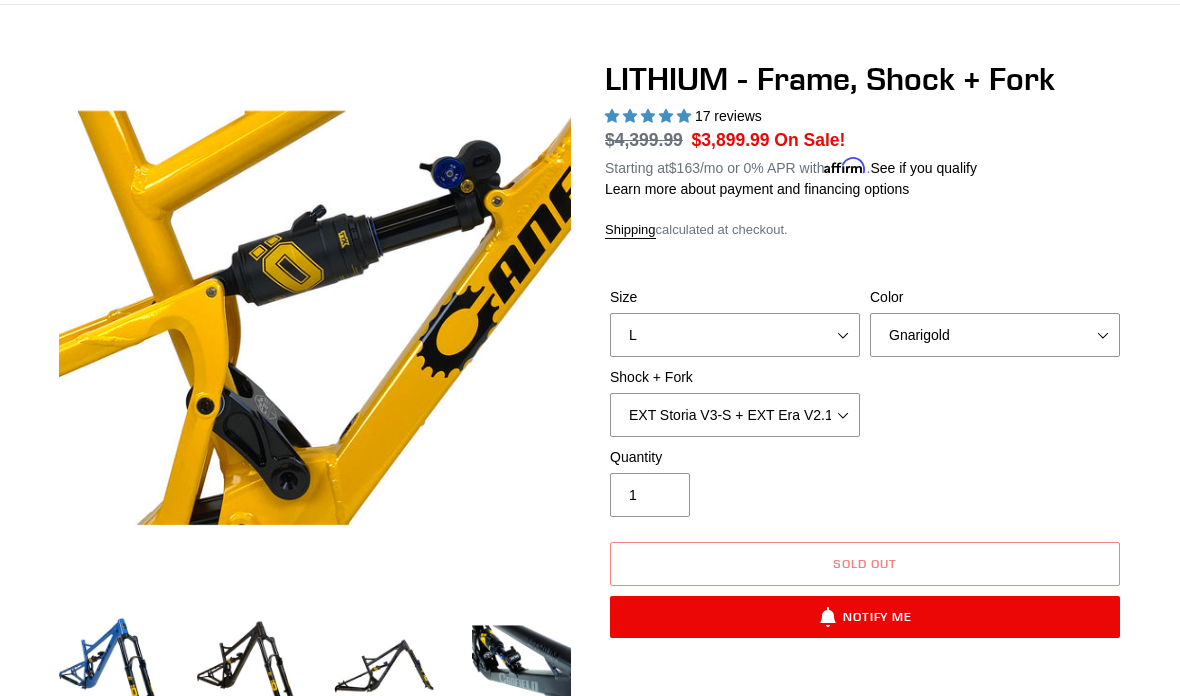 scroll, scrollTop: 149, scrollLeft: 0, axis: vertical 